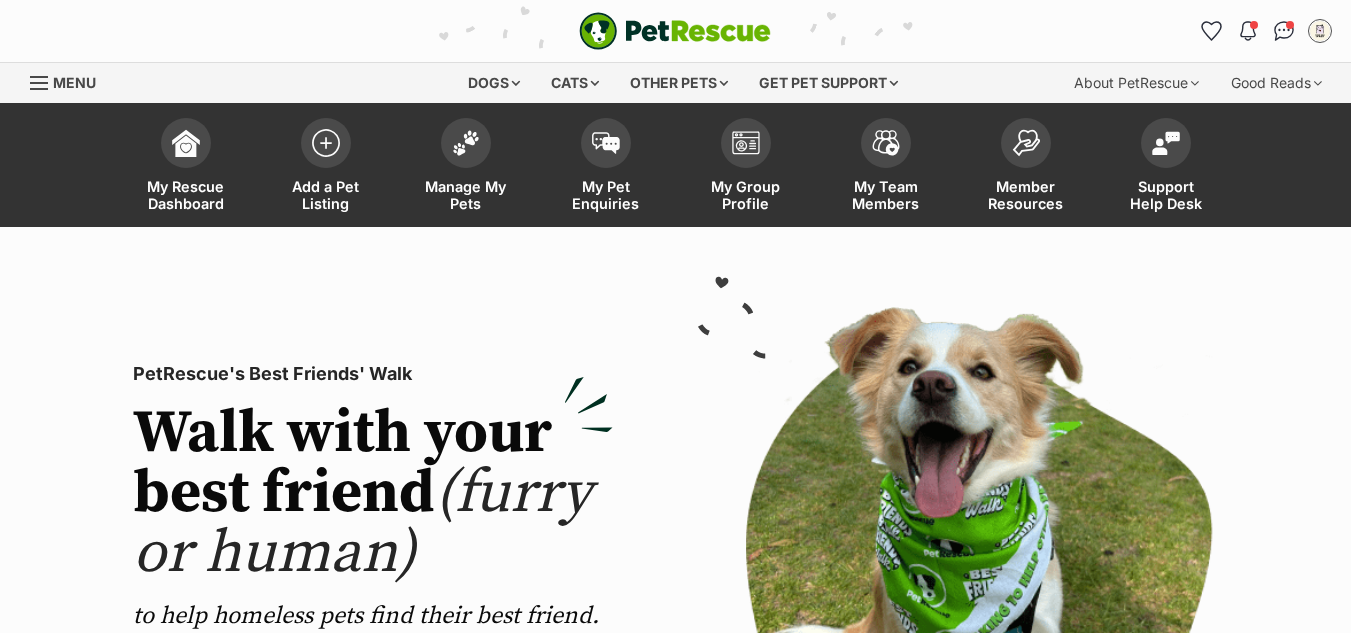scroll, scrollTop: 0, scrollLeft: 0, axis: both 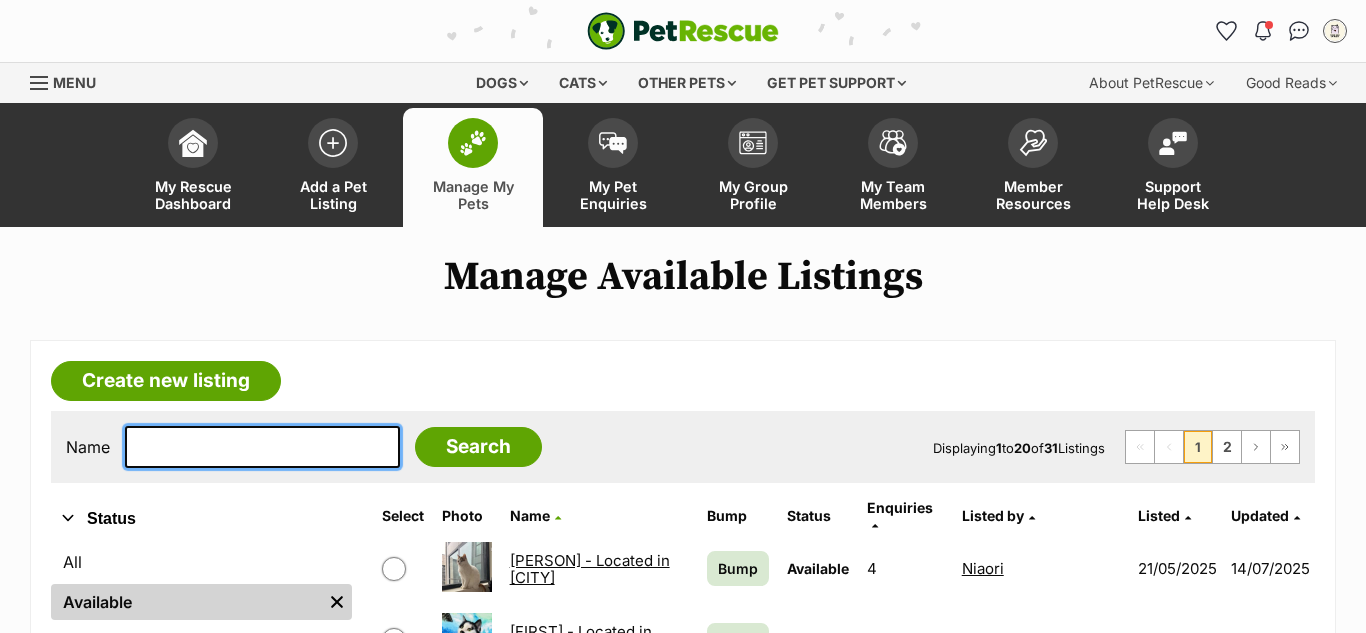 click at bounding box center [262, 447] 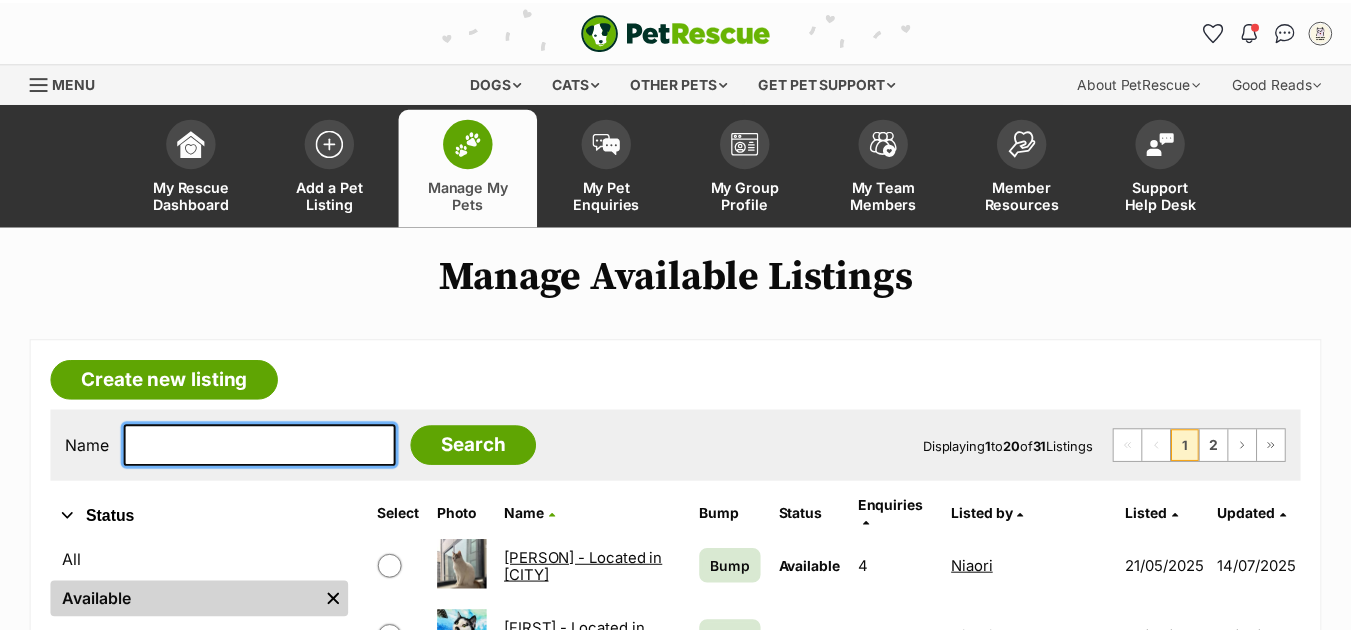scroll, scrollTop: 0, scrollLeft: 0, axis: both 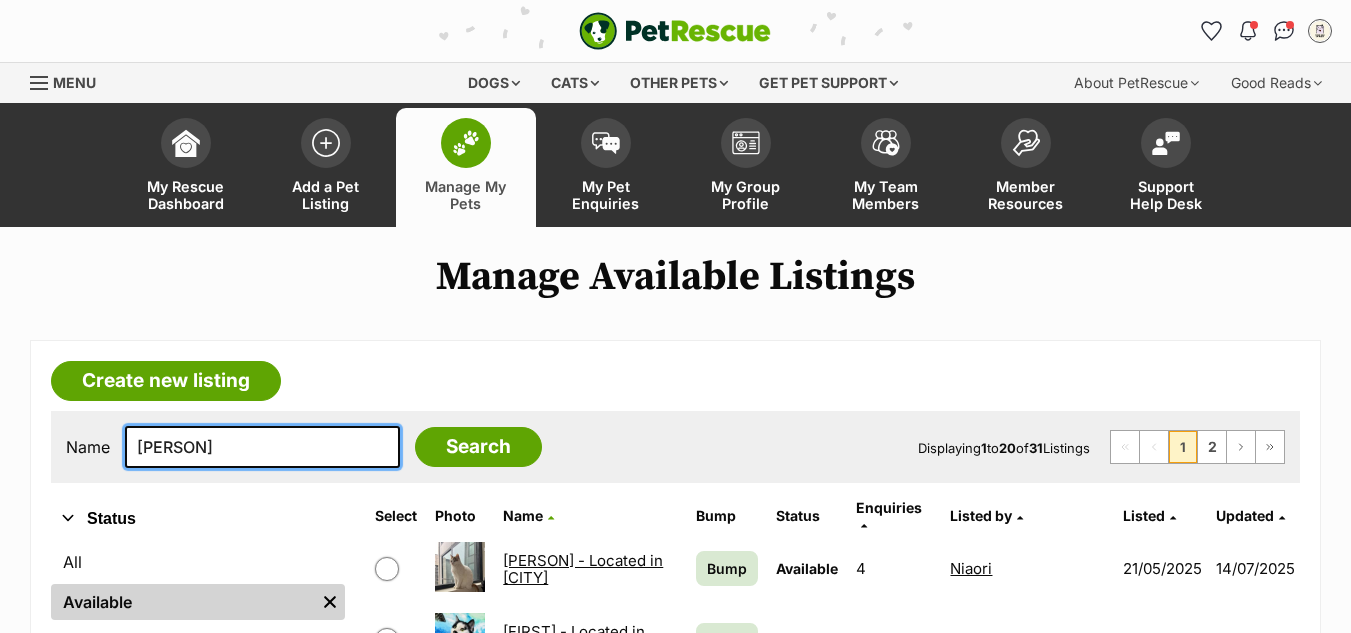 type on "[PERSON]" 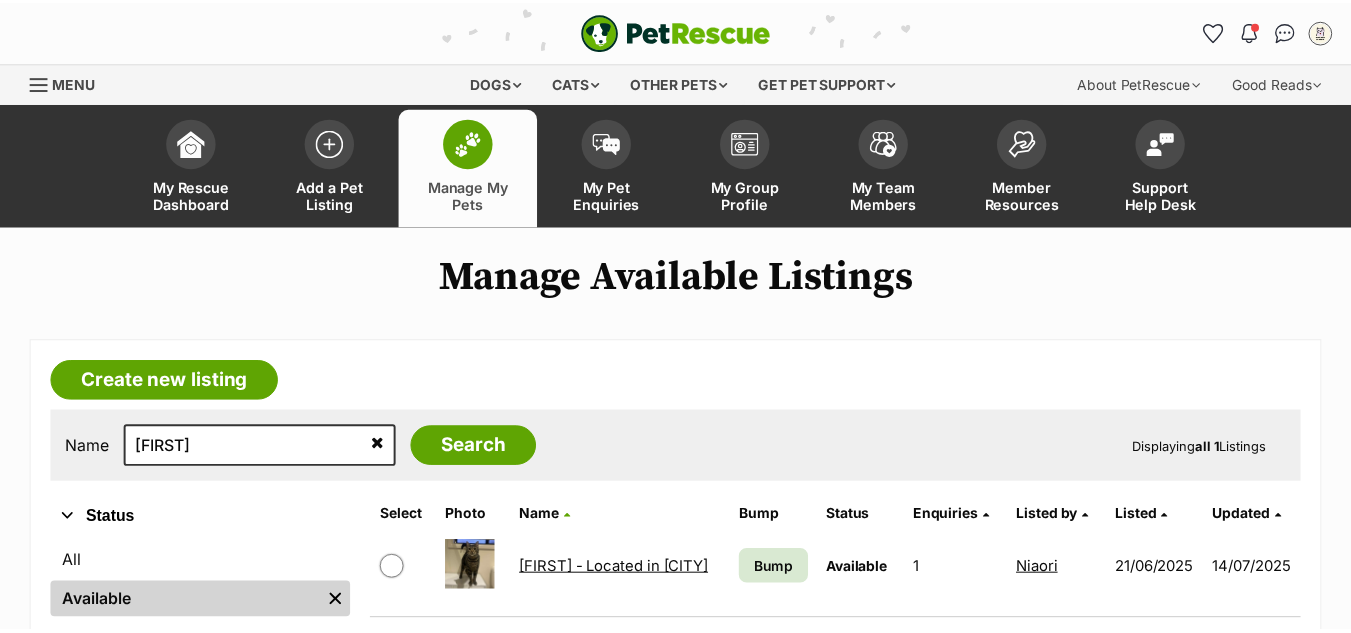 scroll, scrollTop: 0, scrollLeft: 0, axis: both 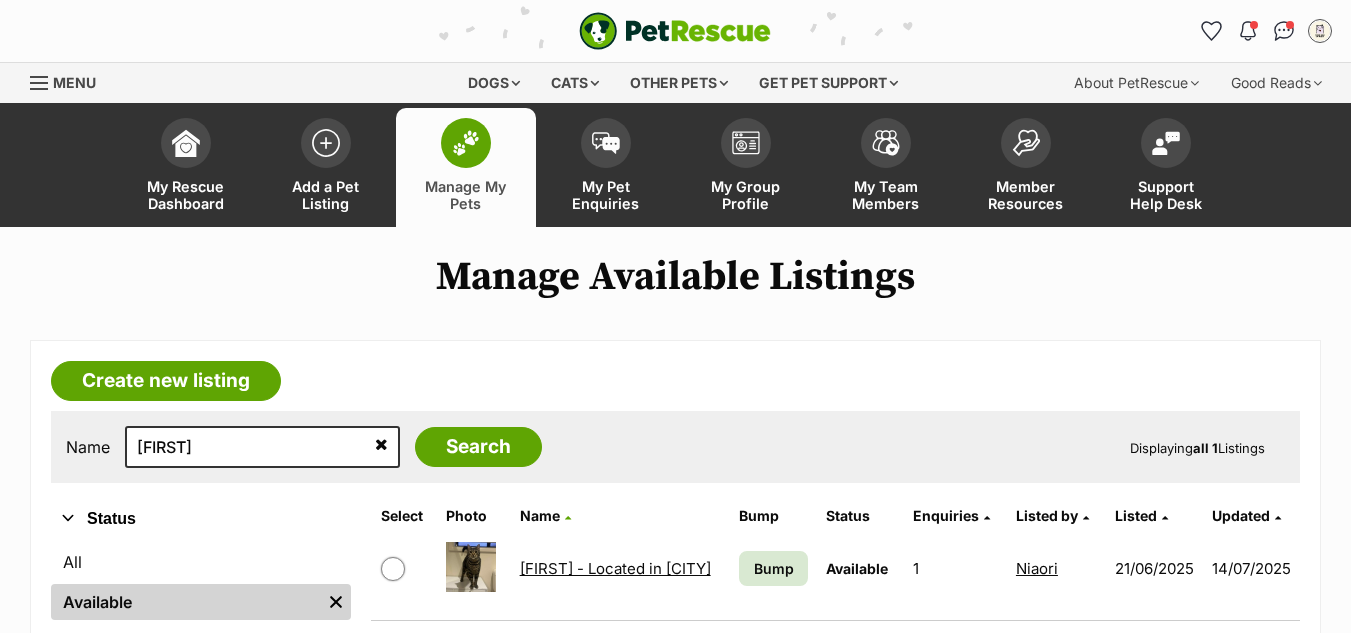 click on "[FIRST] - Located in [CITY]" at bounding box center [615, 568] 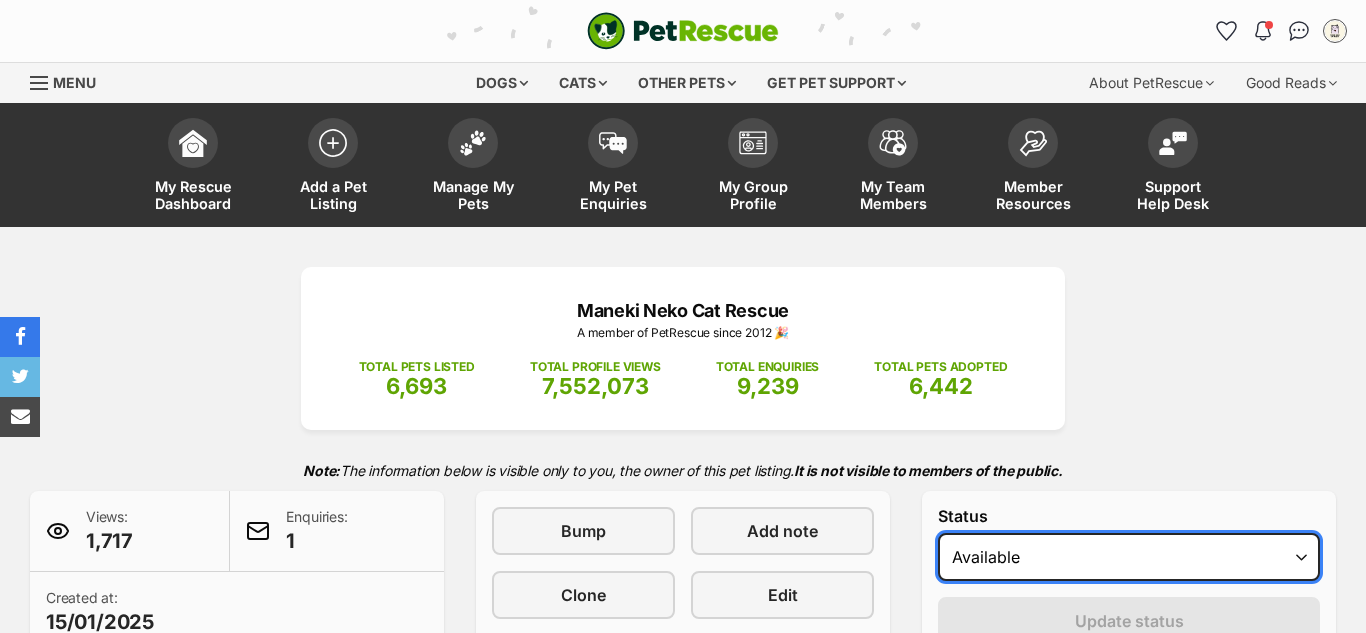 click on "Draft - not available as listing has enquires
Available
On hold
Adopted" at bounding box center (1129, 557) 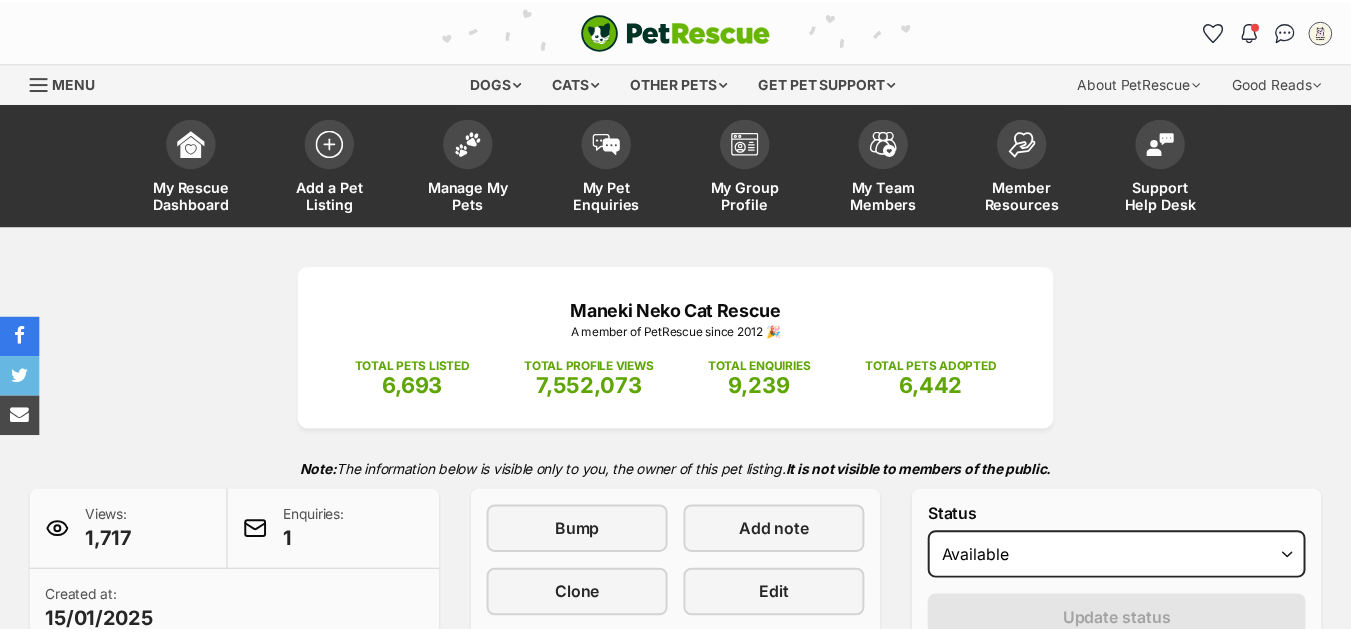 scroll, scrollTop: 0, scrollLeft: 0, axis: both 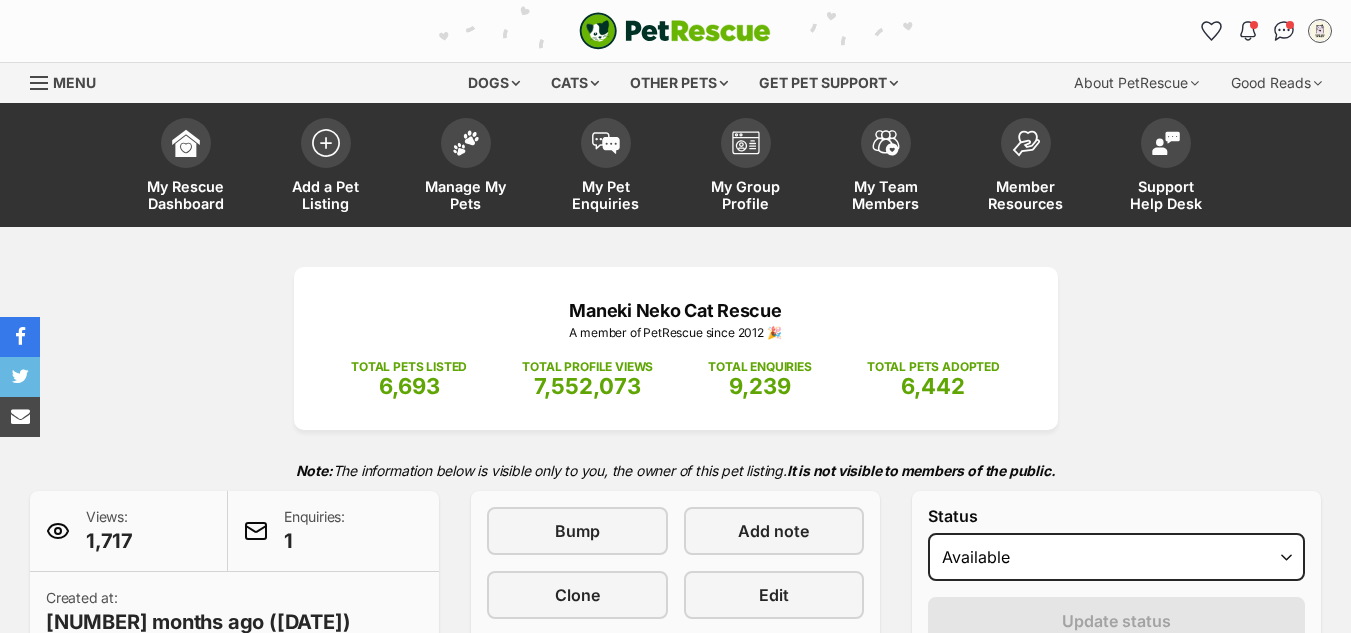 select on "rehomed" 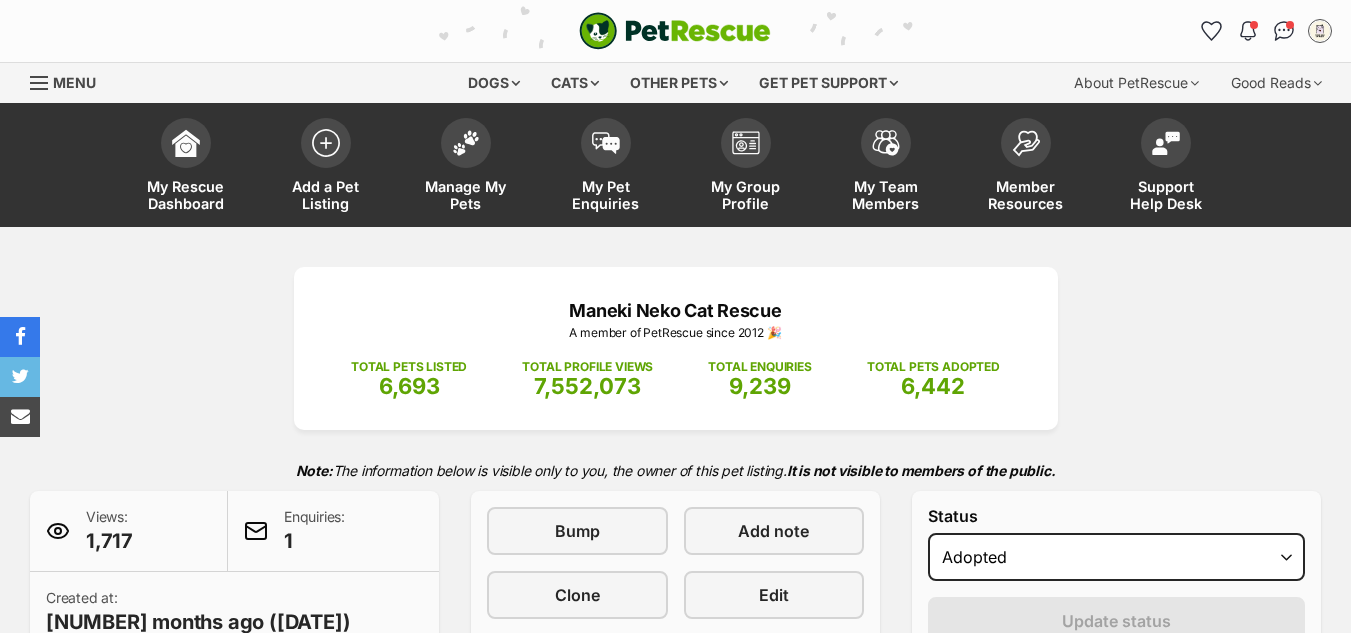 click on "Draft - not available as listing has enquires
Available
On hold
Adopted" at bounding box center (1116, 557) 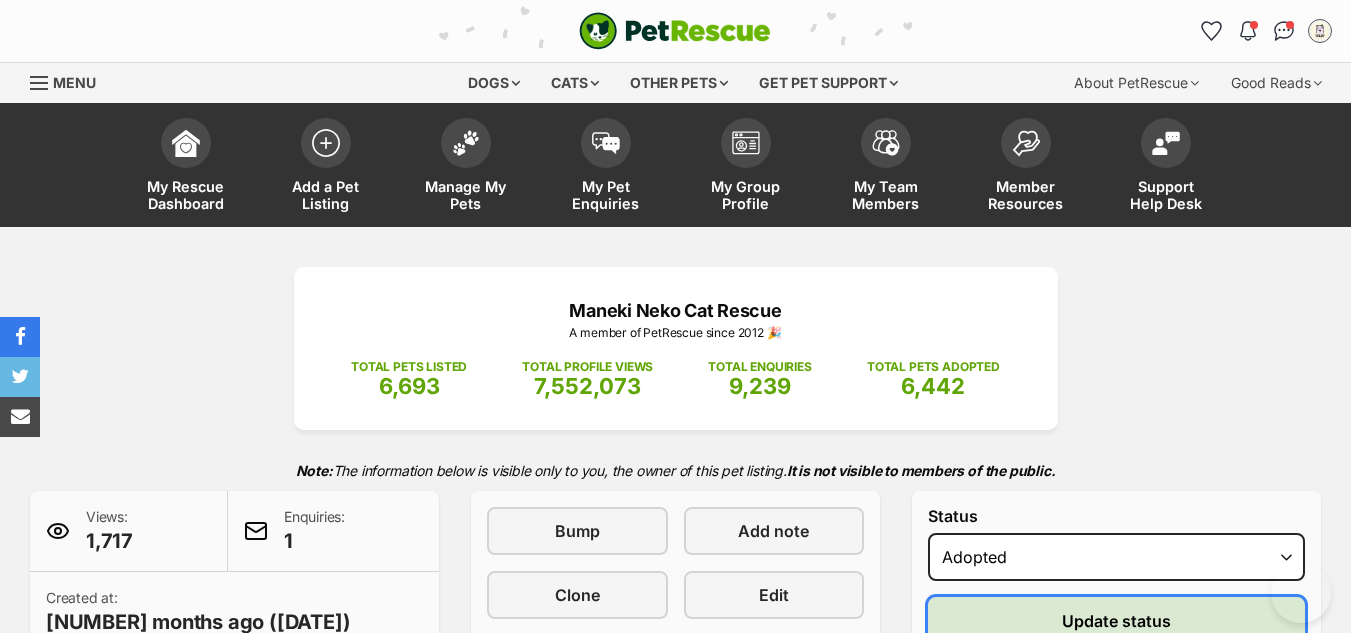 click on "Update status" at bounding box center (1116, 621) 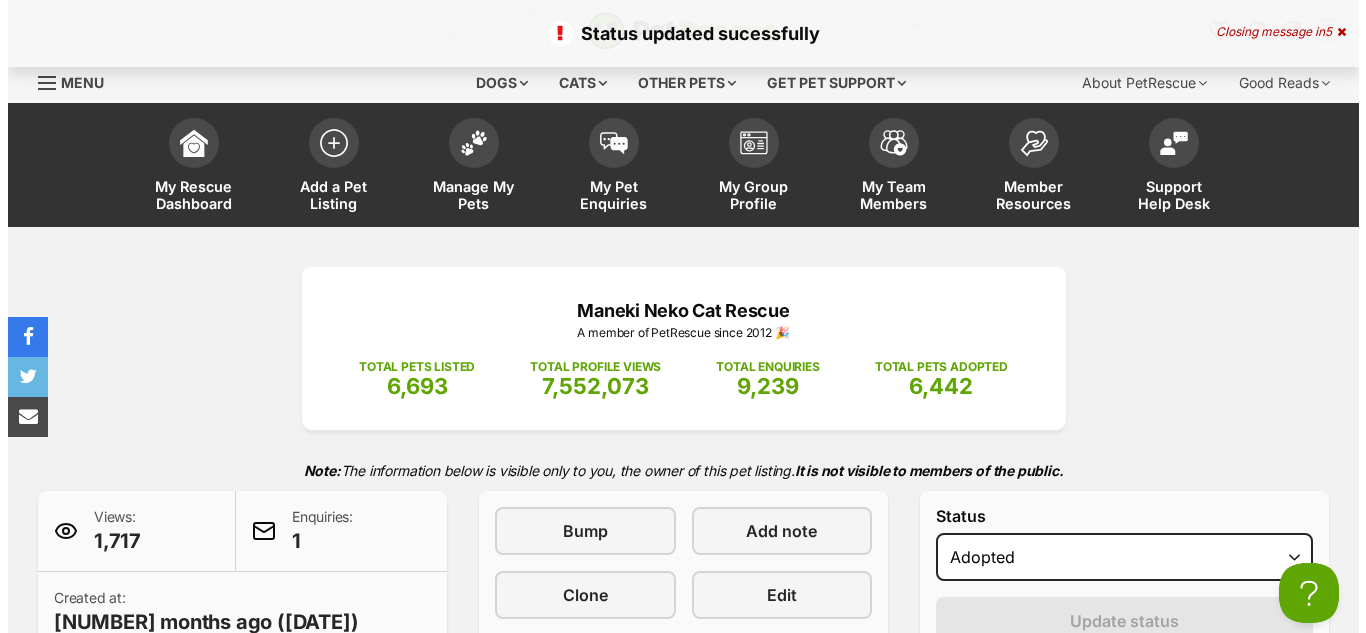 scroll, scrollTop: 0, scrollLeft: 0, axis: both 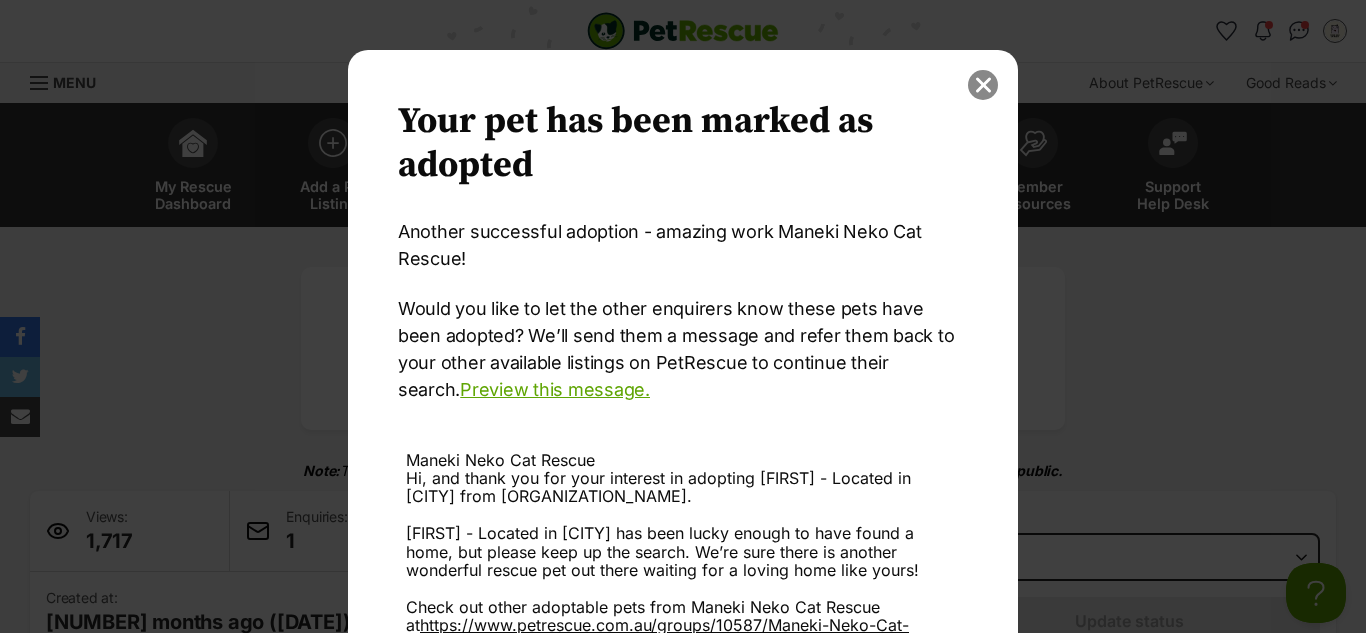 click at bounding box center [983, 85] 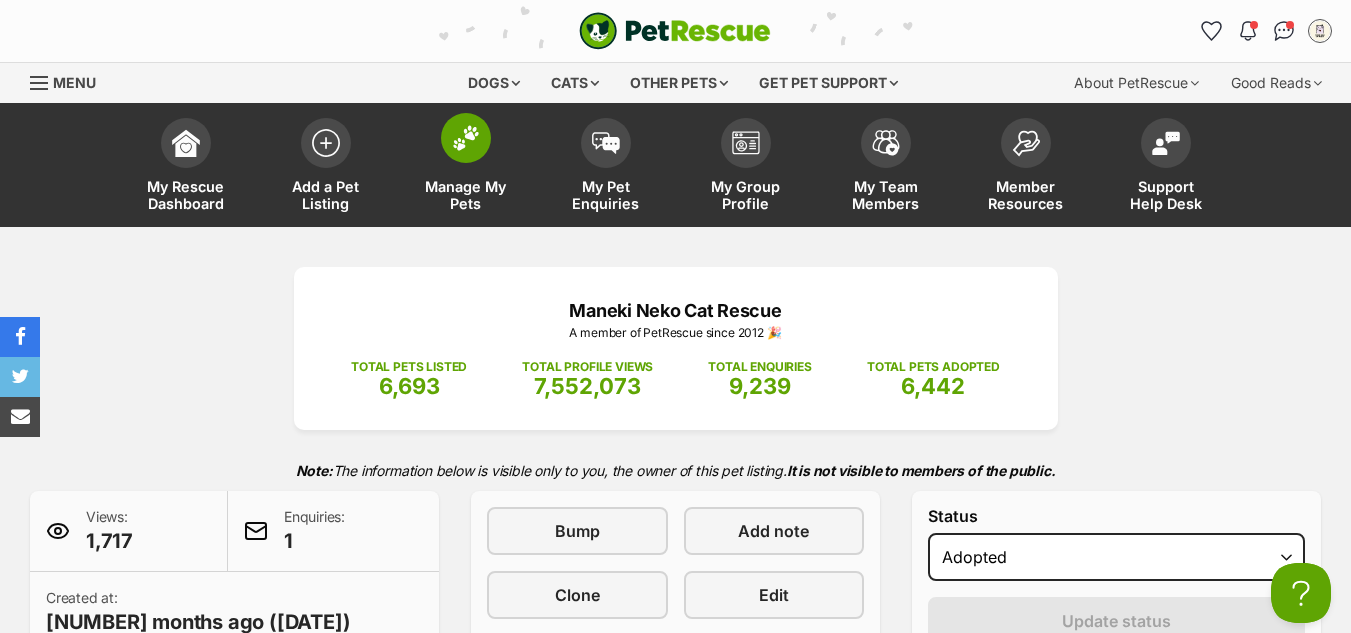 click at bounding box center [466, 138] 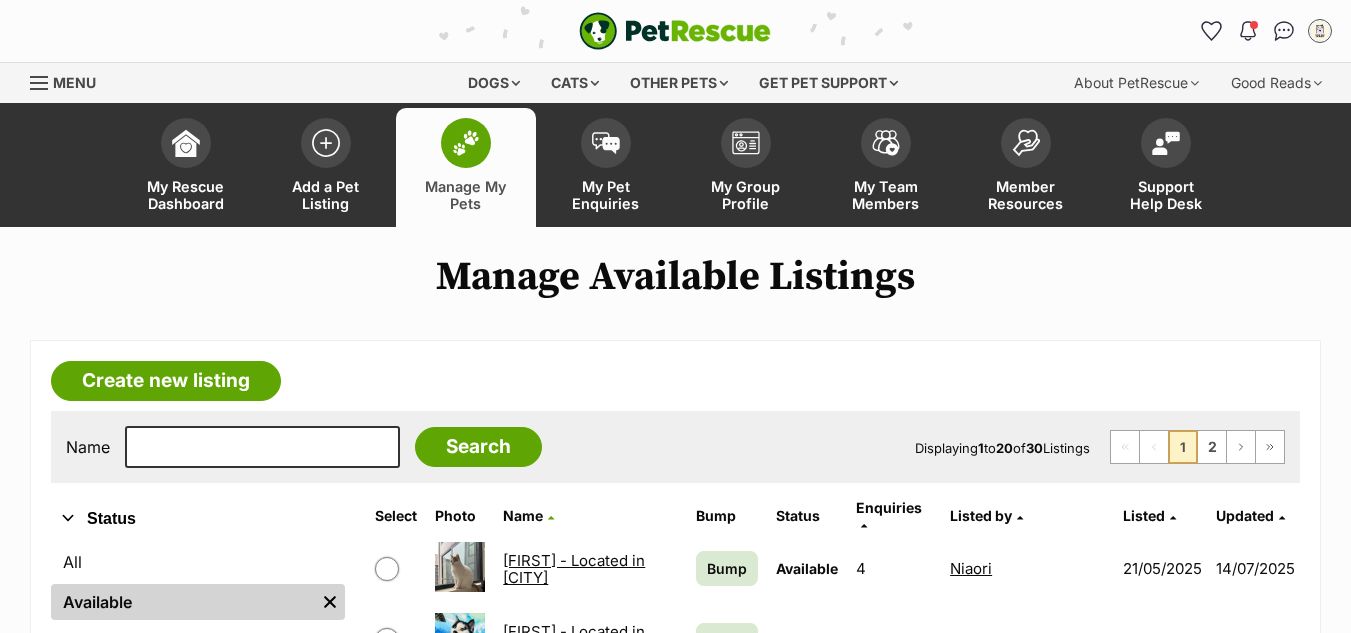 scroll, scrollTop: 0, scrollLeft: 0, axis: both 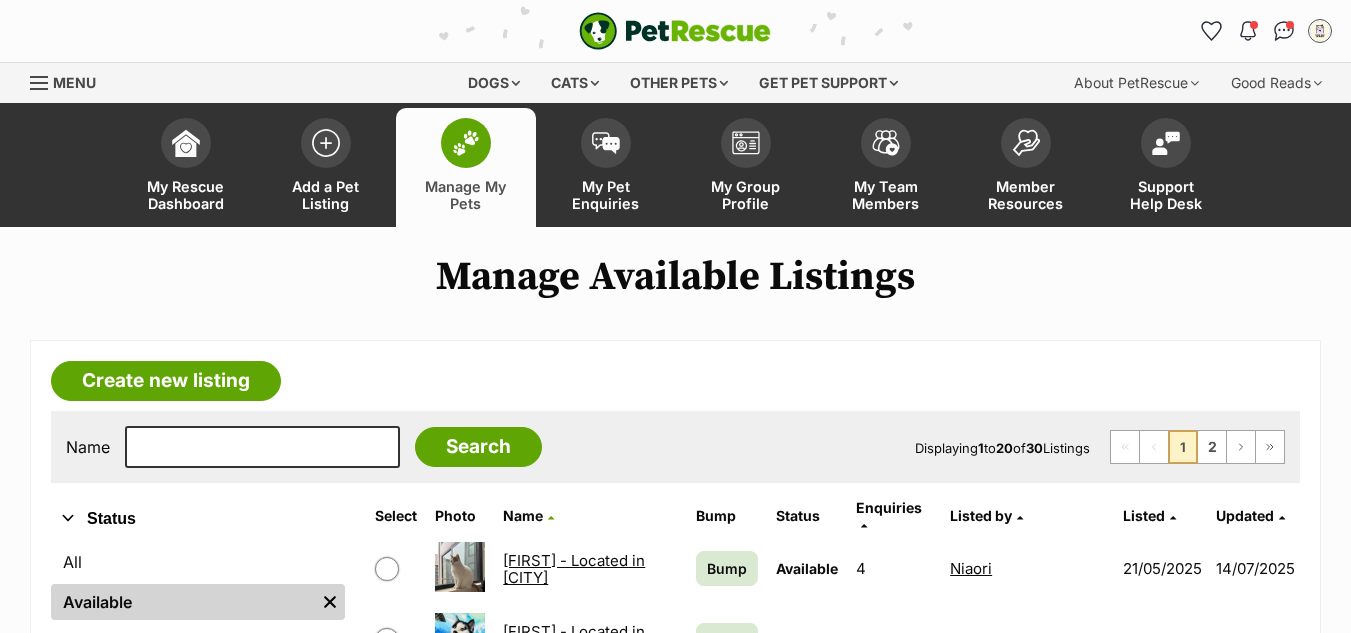 click on "[FIRST] - Located in [CITY]" at bounding box center (574, 569) 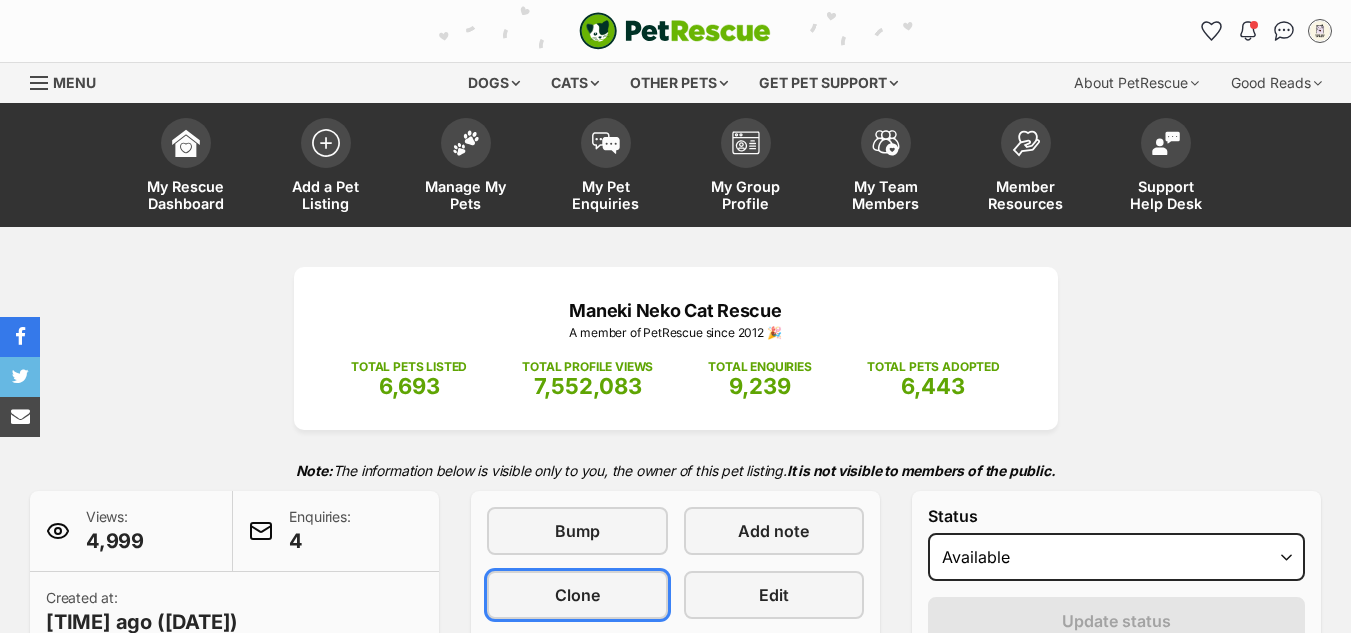 scroll, scrollTop: 0, scrollLeft: 0, axis: both 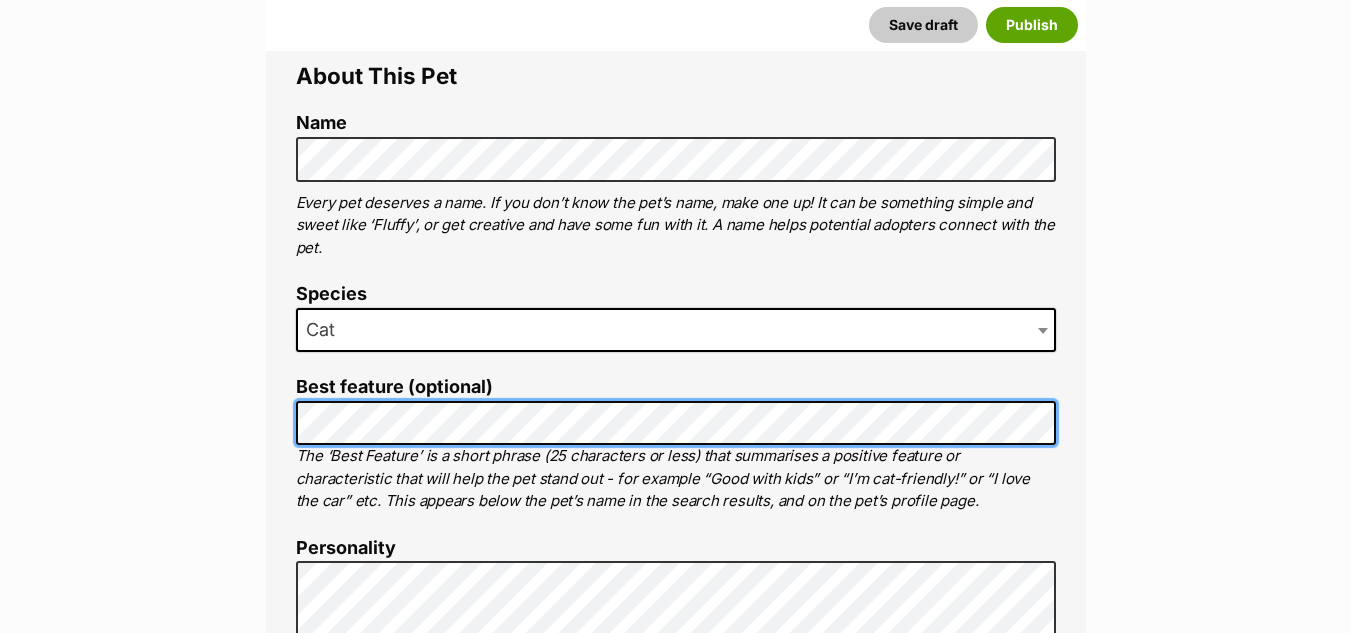 click on "About This Pet Name
Henlo there, it looks like you might be using the pet name field to indicate that this pet is now on hold - we recommend updating the status to on hold from the listing page instead!
Every pet deserves a name. If you don’t know the pet’s name, make one up! It can be something simple and sweet like ‘Fluffy’, or get creative and have some fun with it. A name helps potential adopters connect with the pet.
Species Cat
Best feature (optional)
The ‘Best Feature’ is a short phrase (25 characters or less) that summarises a positive feature or characteristic that will help the pet stand out - for example “Good with kids” or “I’m cat-friendly!” or “I love the car” etc. This appears below the pet’s name in the search results, and on the pet’s profile page.
Personality 6875  characters remaining
How to write a great pet profile  for more tips and our  Pet Listing Rules  for more info.
Generate a profile using AI
Beta
." at bounding box center [676, 901] 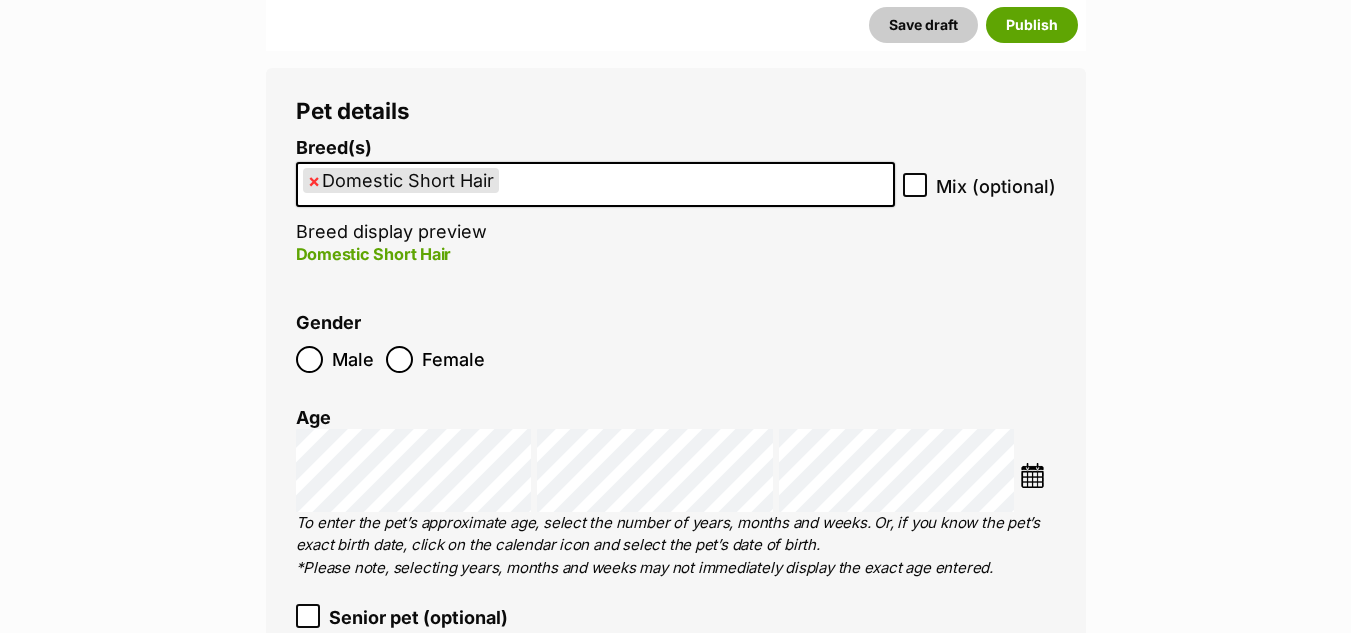 scroll, scrollTop: 2781, scrollLeft: 0, axis: vertical 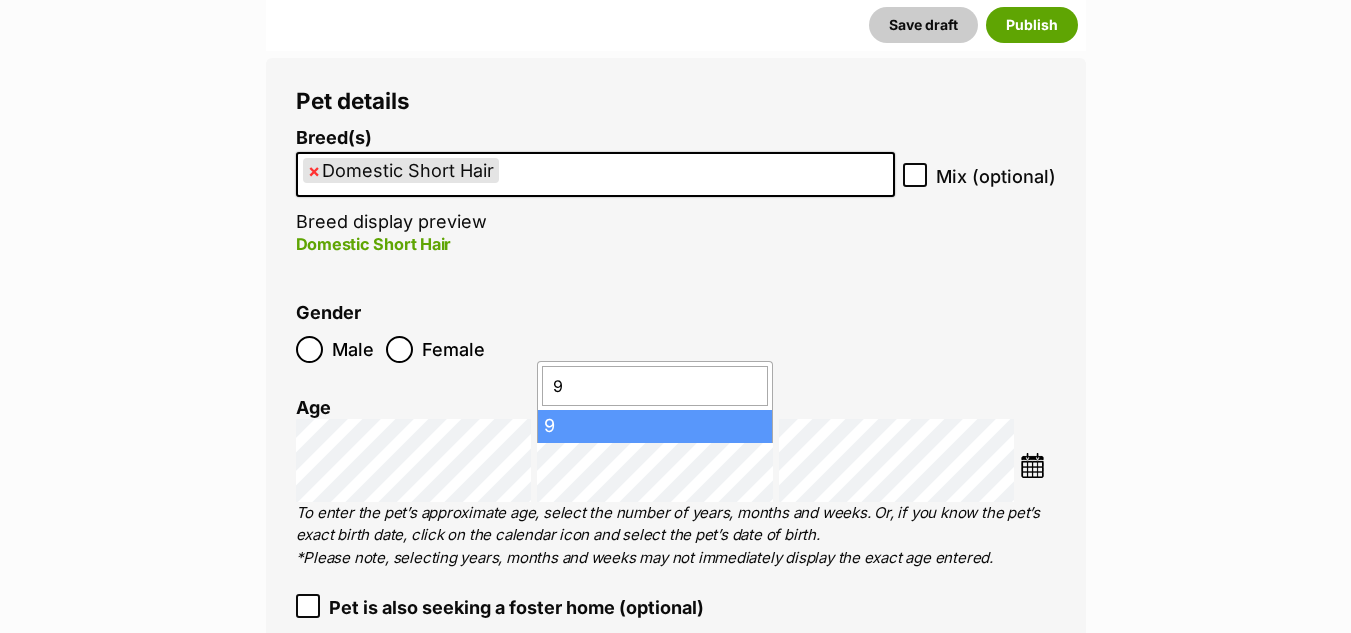 type on "9" 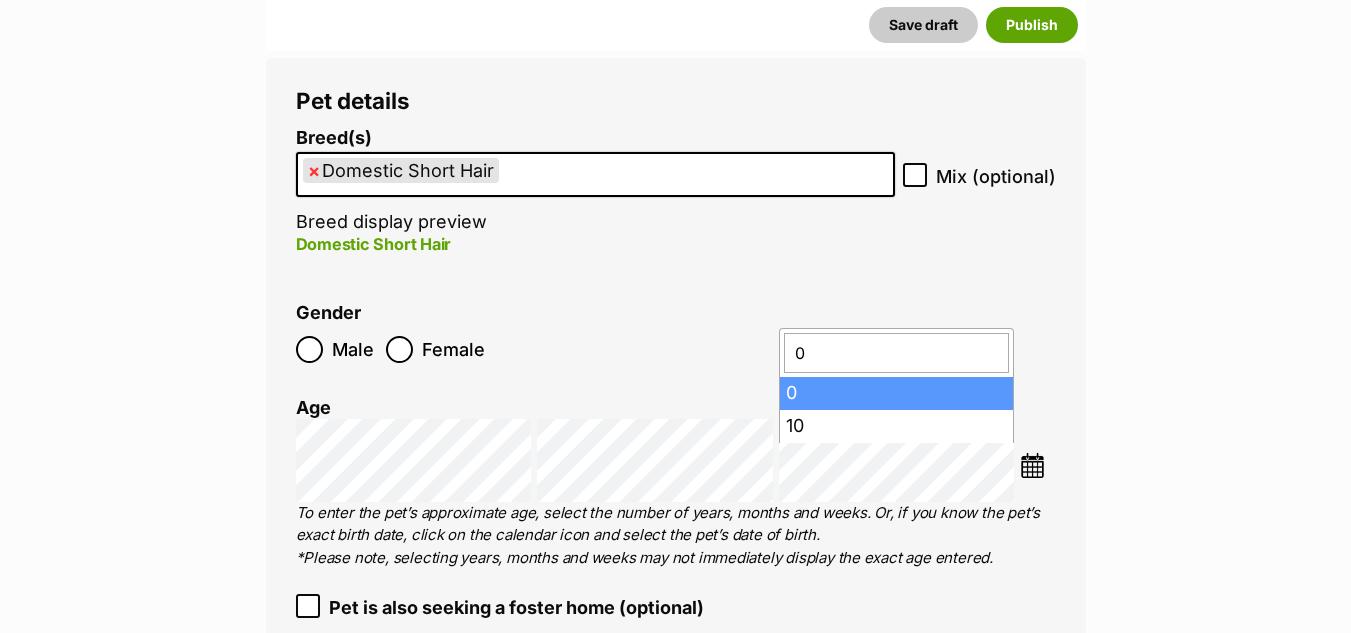 type on "0" 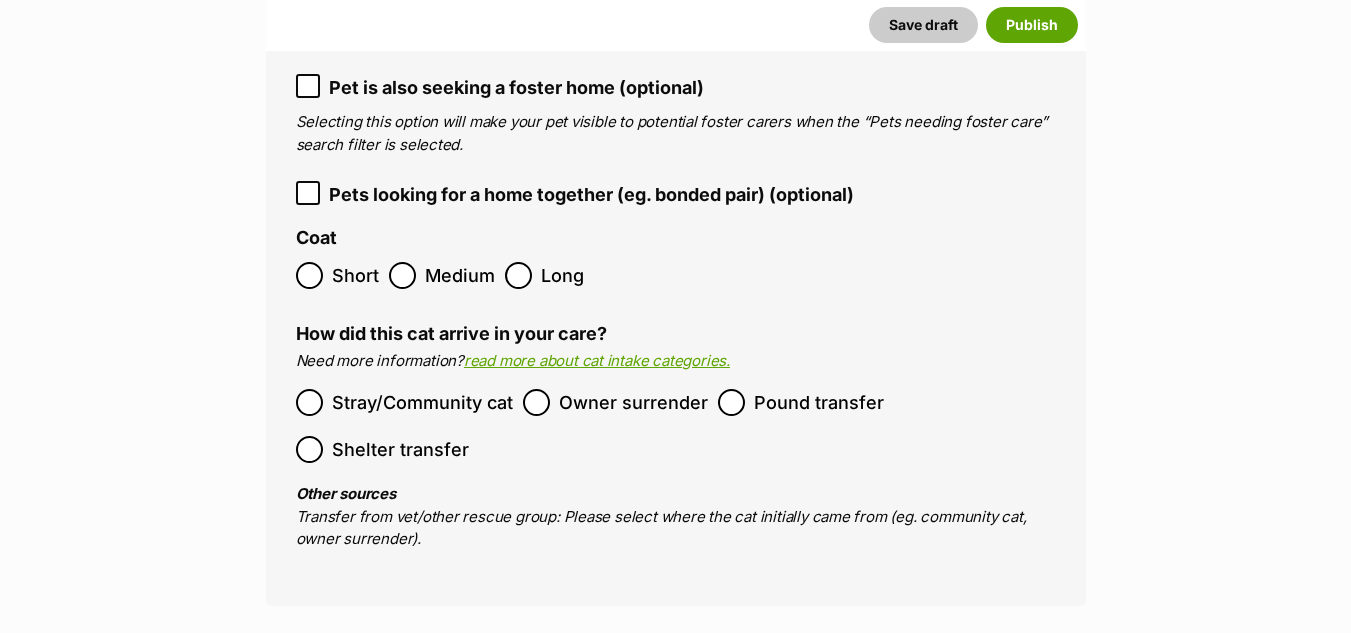 scroll, scrollTop: 3217, scrollLeft: 0, axis: vertical 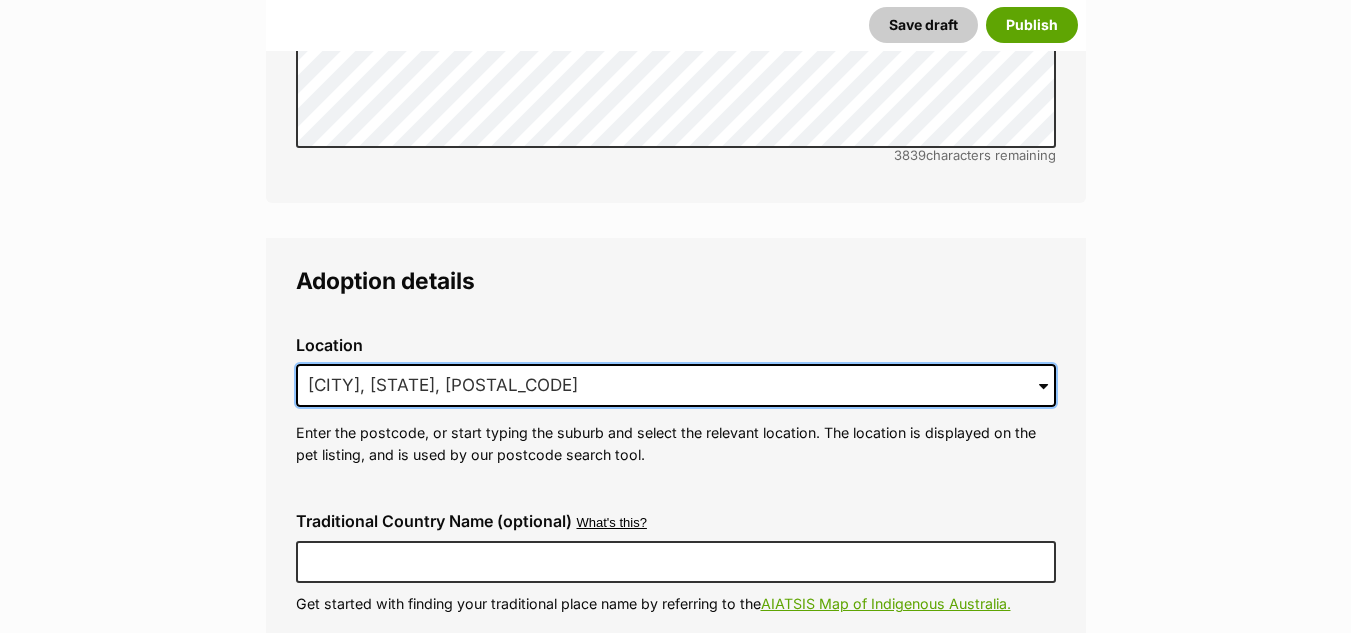 drag, startPoint x: 485, startPoint y: 360, endPoint x: 197, endPoint y: 392, distance: 289.77234 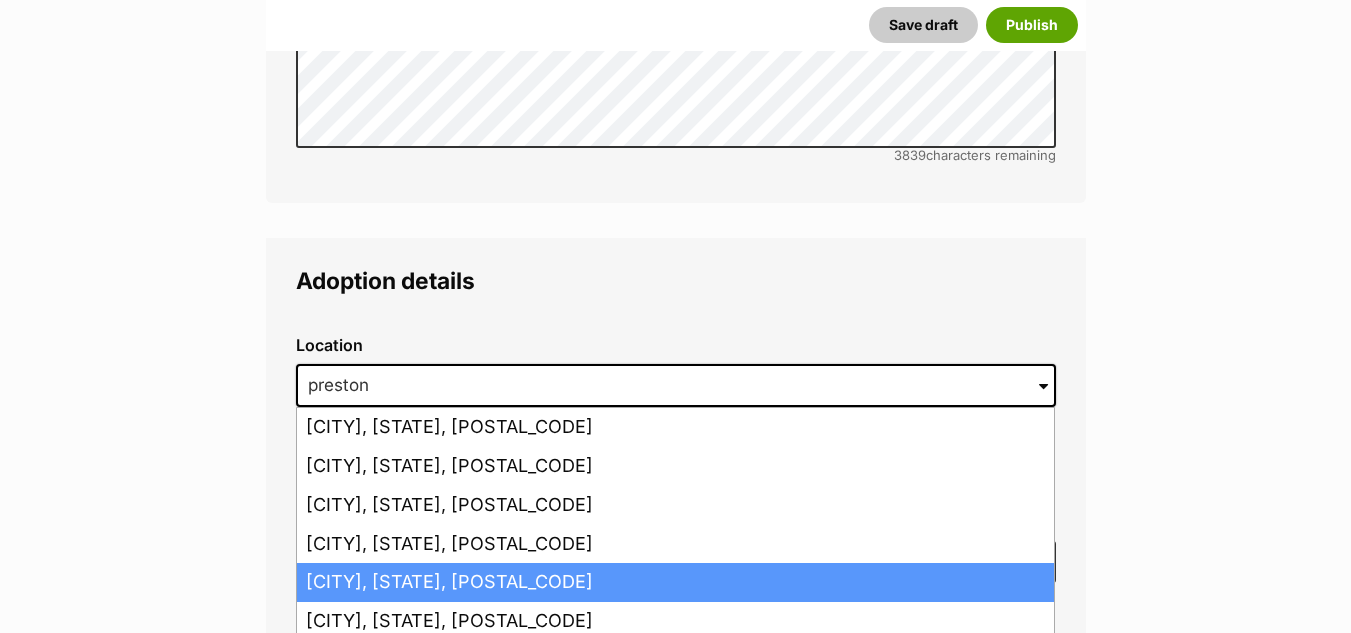 click on "Preston, Victoria, 3072" at bounding box center [675, 582] 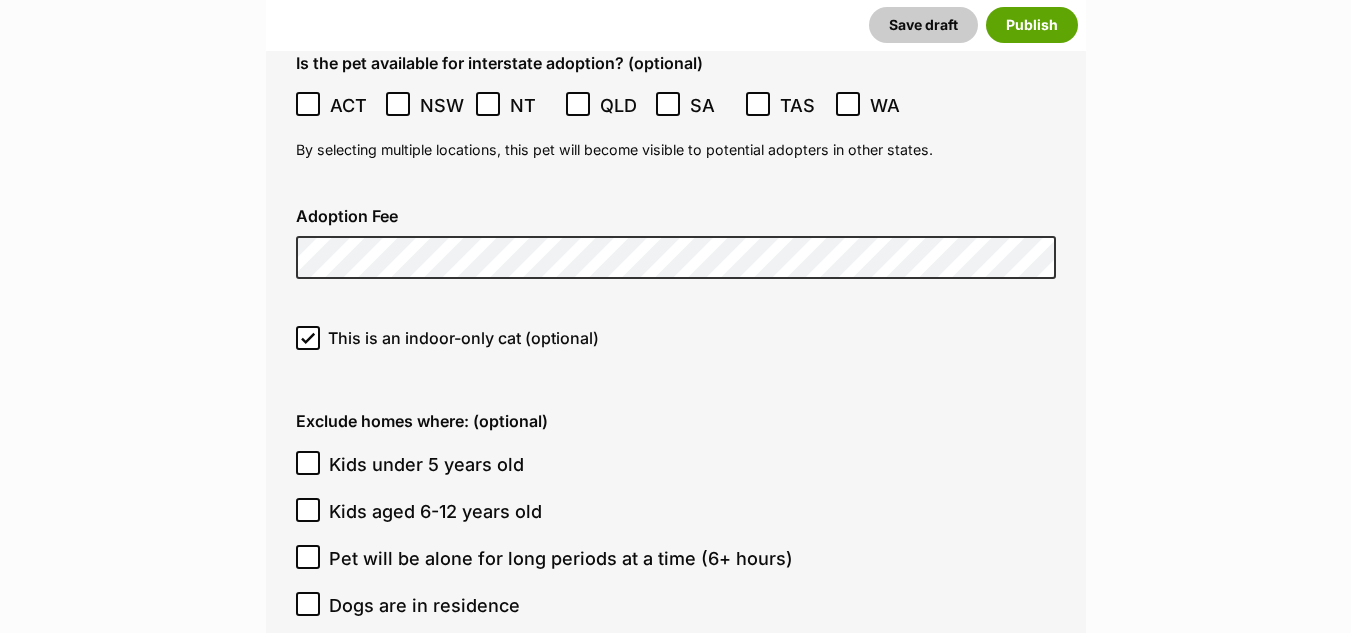 scroll, scrollTop: 5801, scrollLeft: 0, axis: vertical 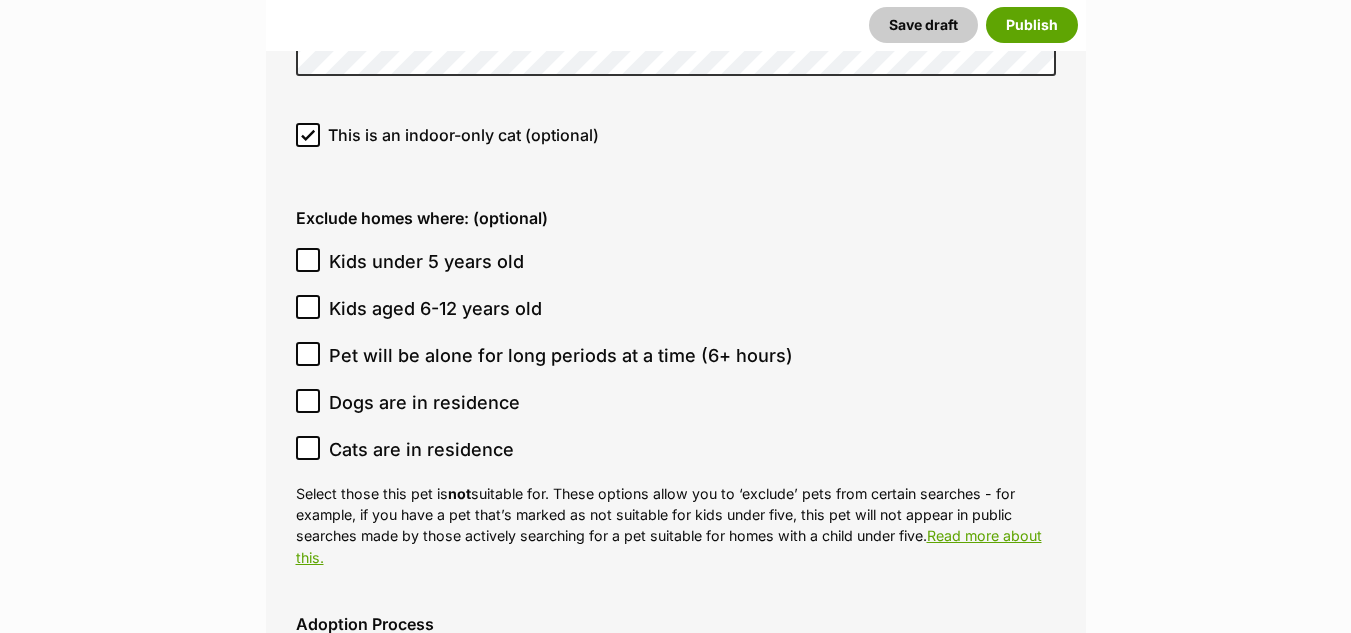click 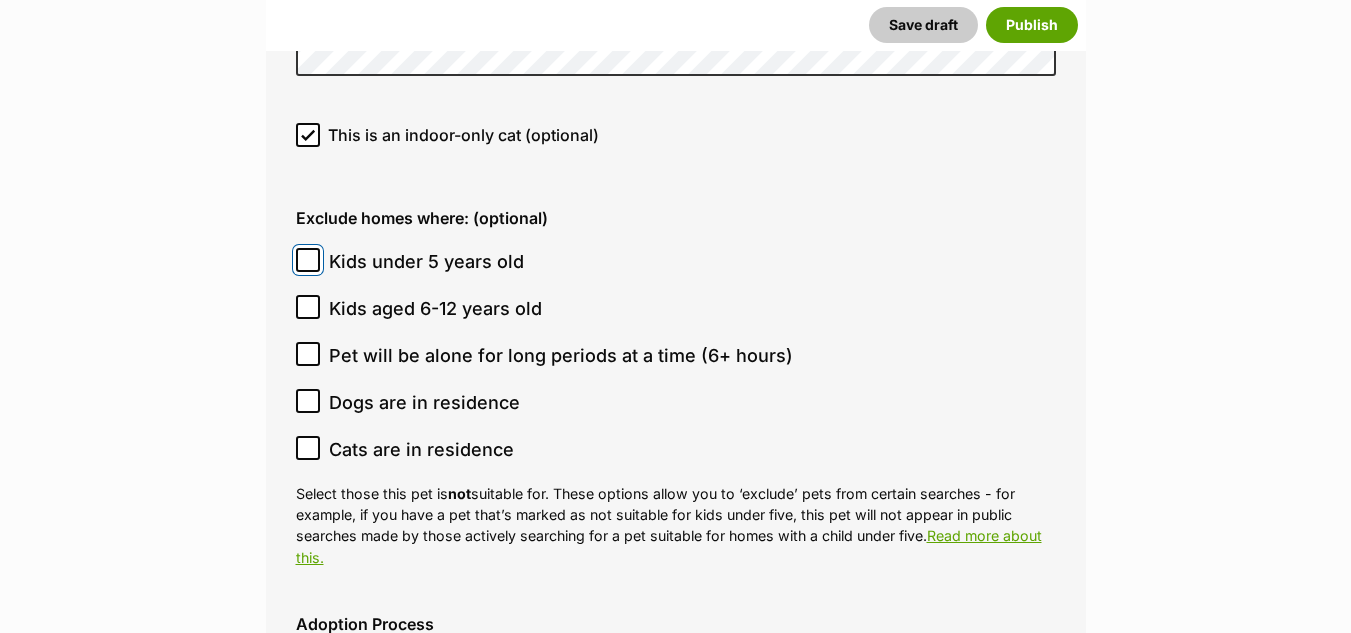 click on "Kids under 5 years old" at bounding box center (308, 260) 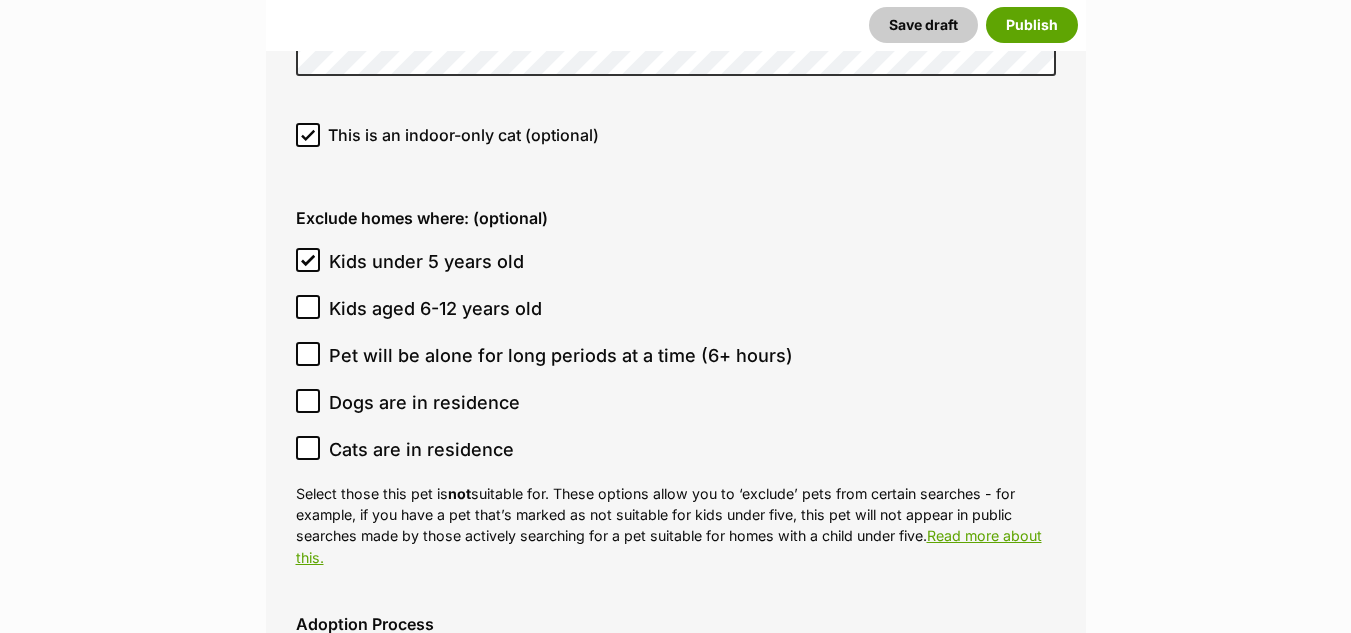 click 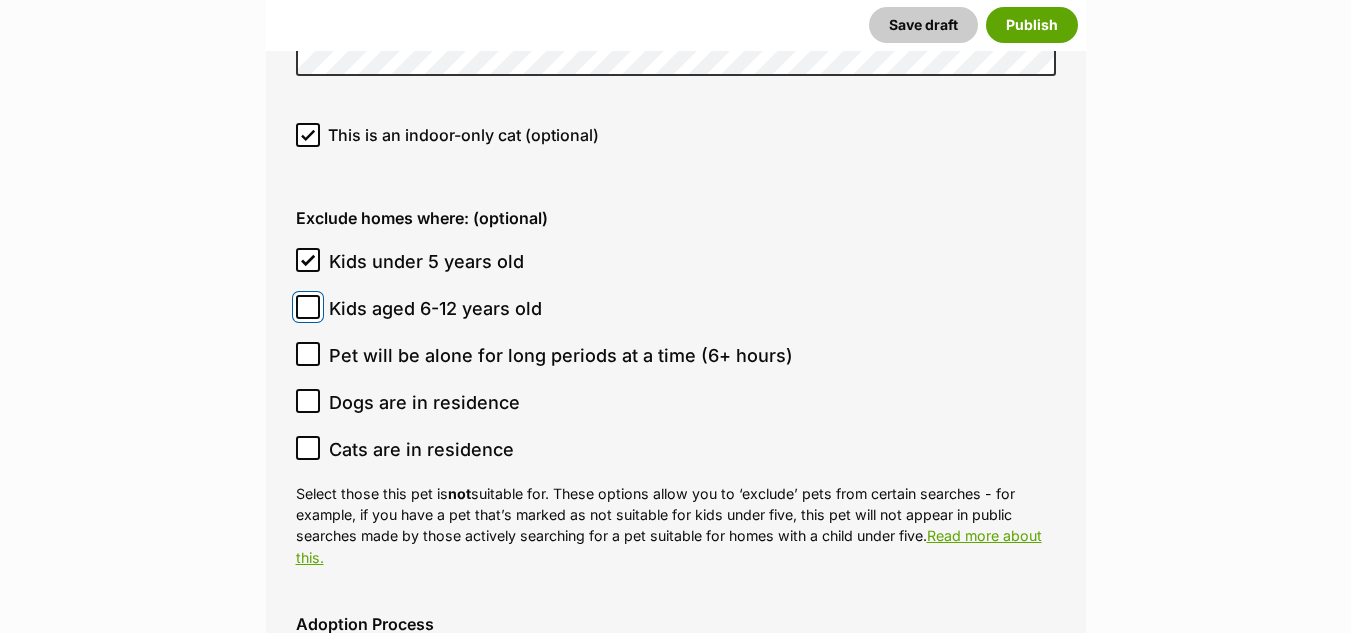 click on "Kids aged 6-12 years old" at bounding box center [308, 307] 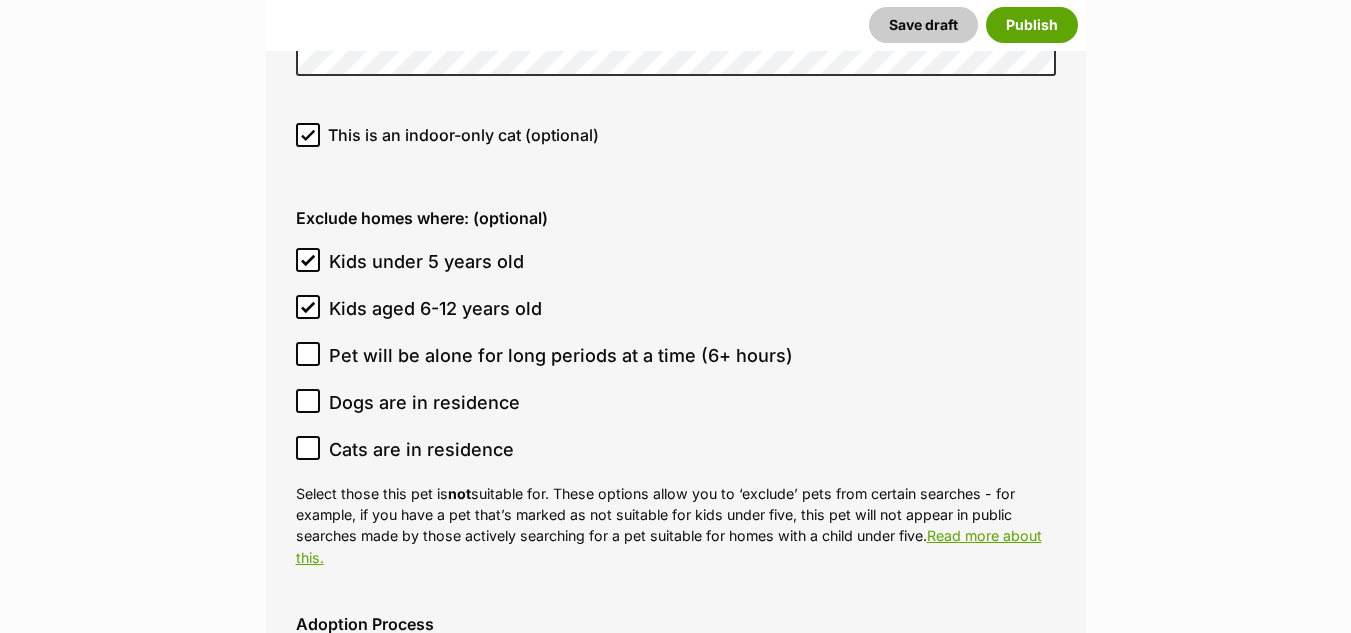 click on "Dogs are in residence" at bounding box center (671, 402) 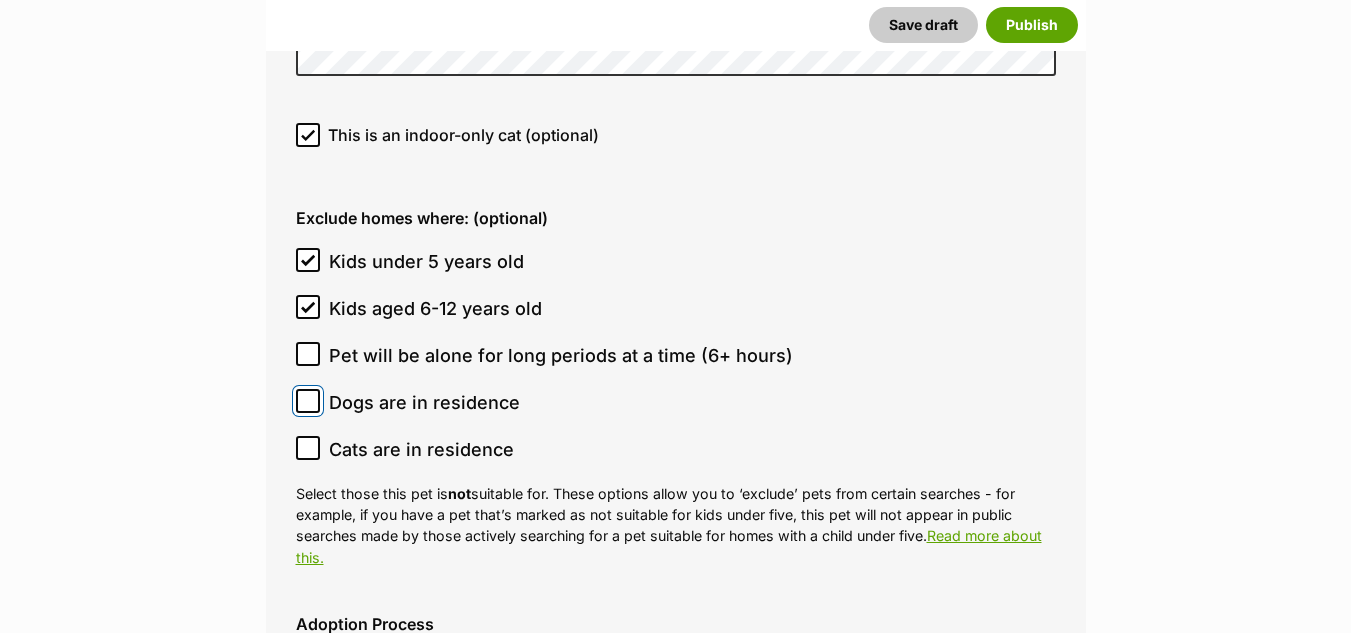 click on "Dogs are in residence" at bounding box center (308, 401) 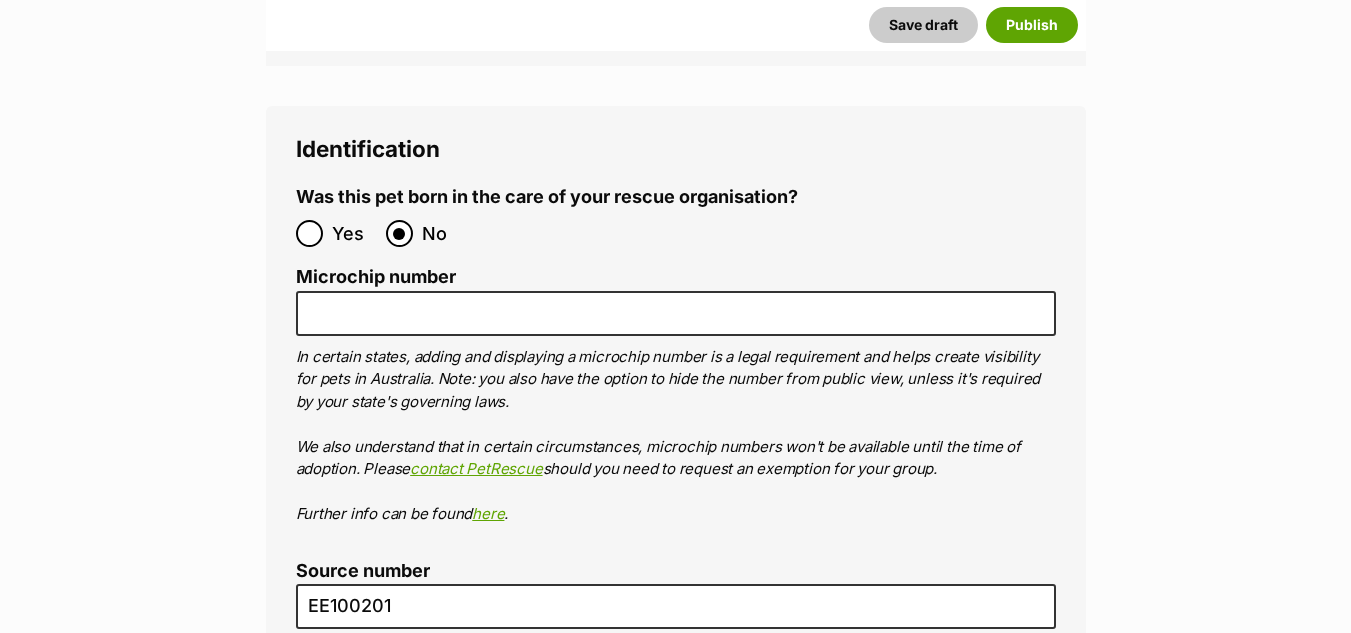 scroll, scrollTop: 7033, scrollLeft: 0, axis: vertical 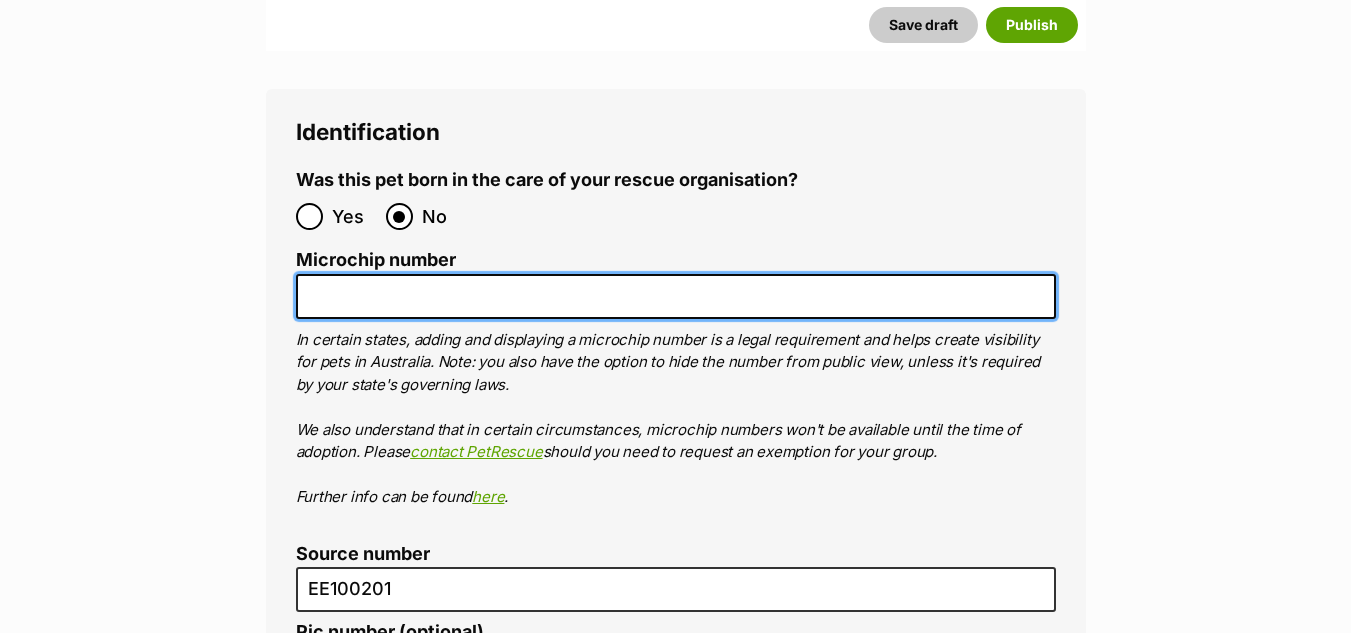 click on "Microchip number" at bounding box center [676, 296] 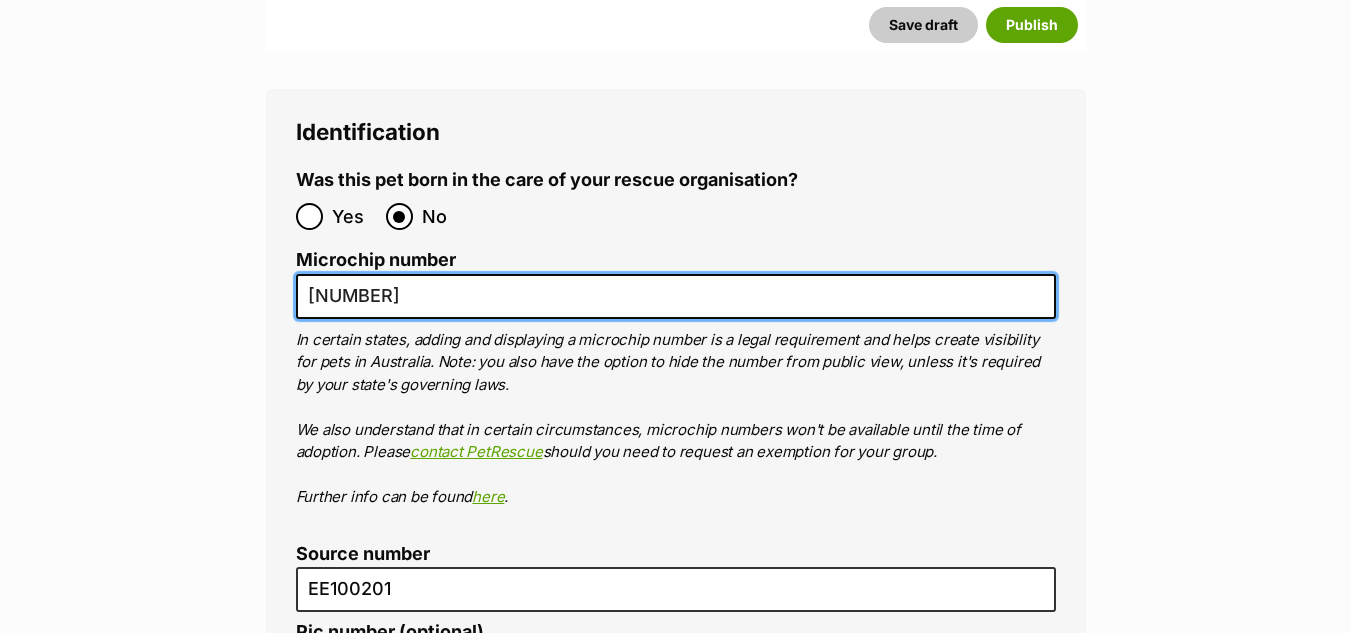 click on "[NUMBER]" at bounding box center [676, 296] 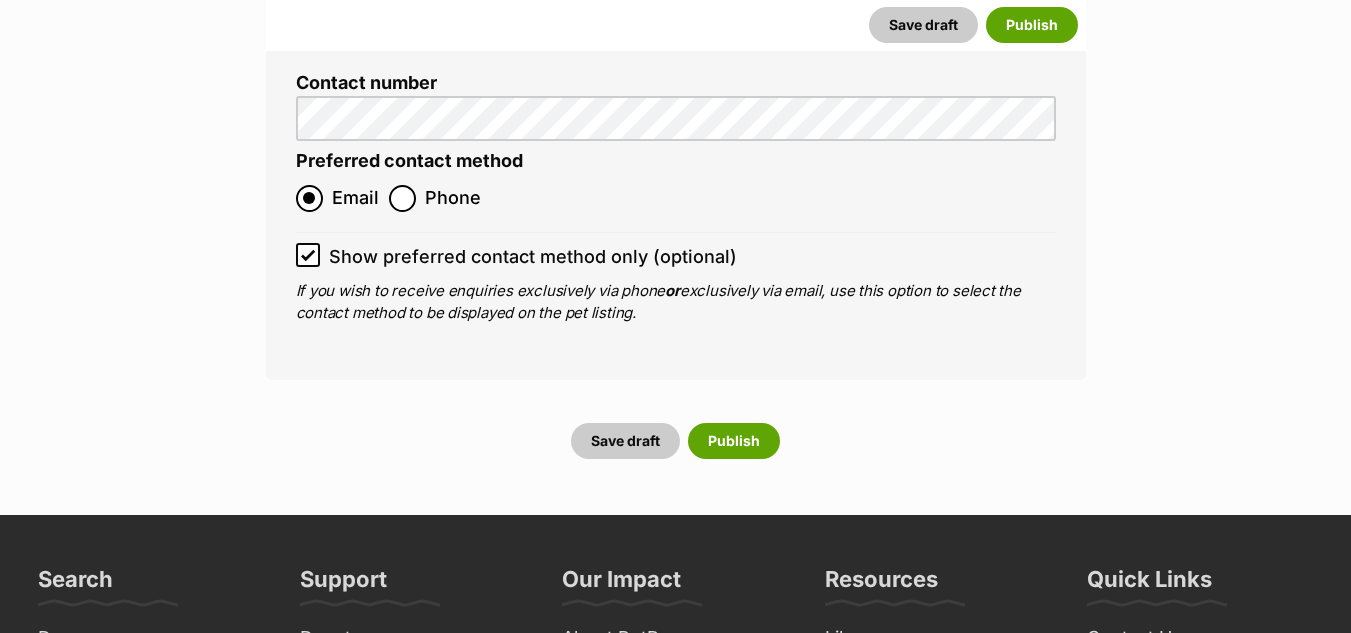 scroll, scrollTop: 8553, scrollLeft: 0, axis: vertical 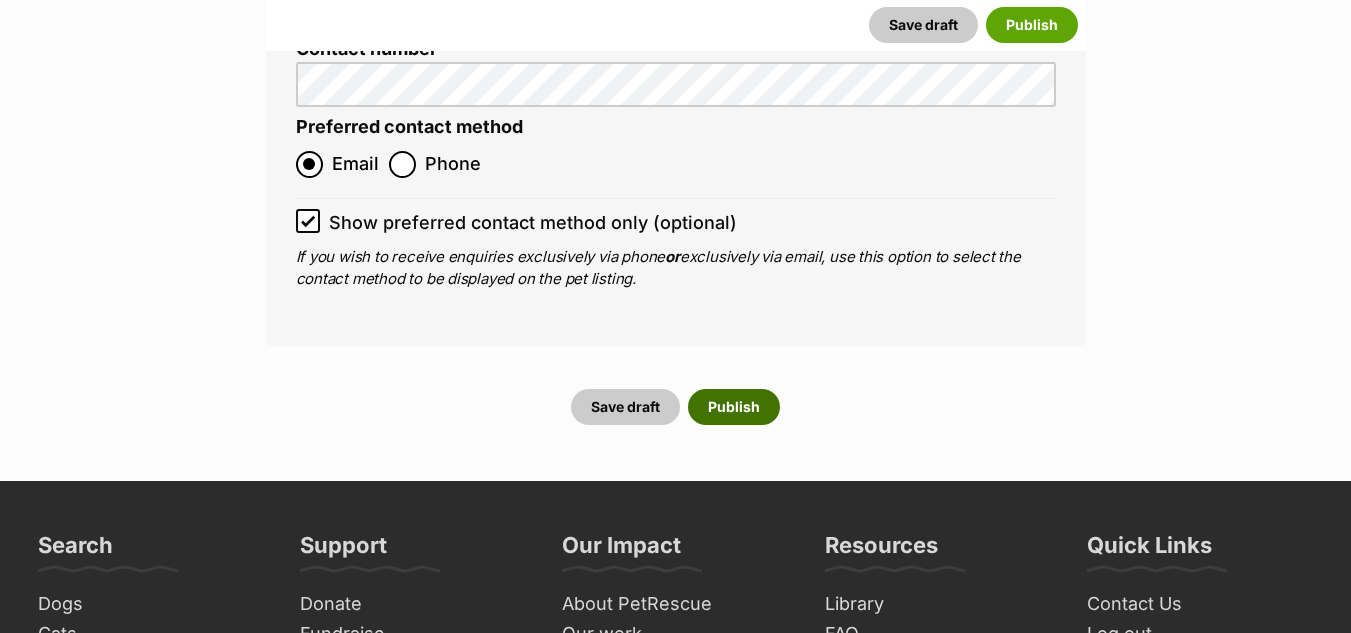 type on "[NUMBER]" 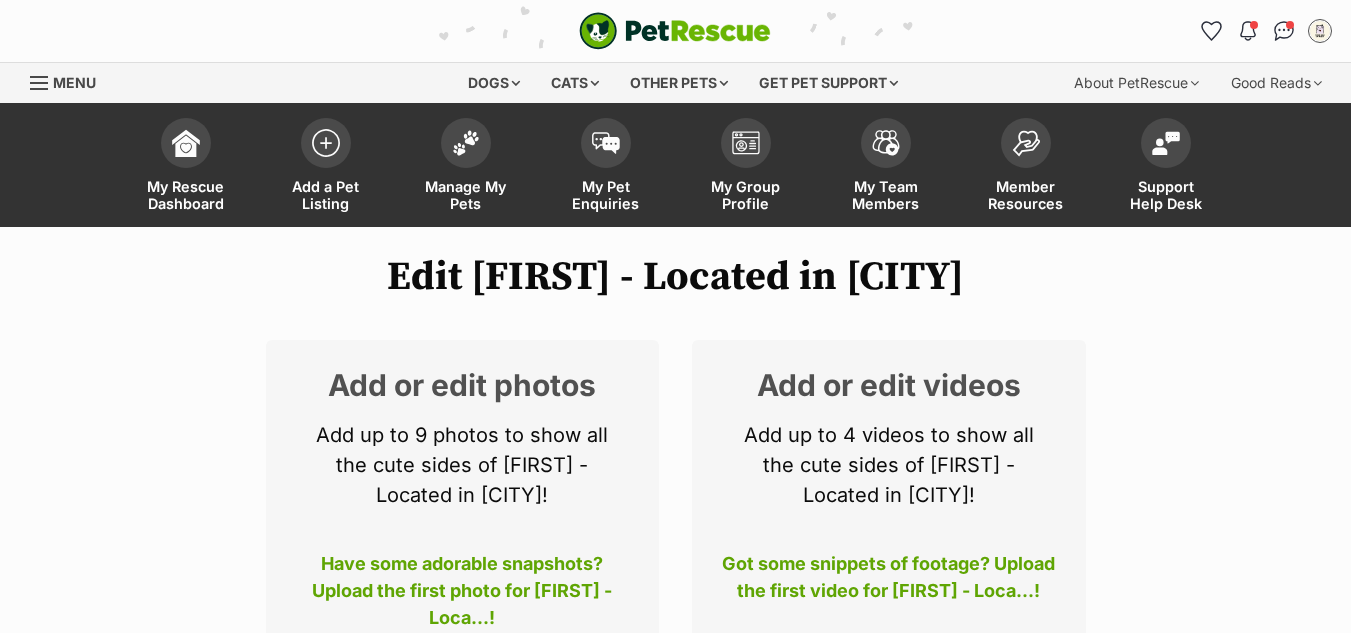 scroll, scrollTop: 0, scrollLeft: 0, axis: both 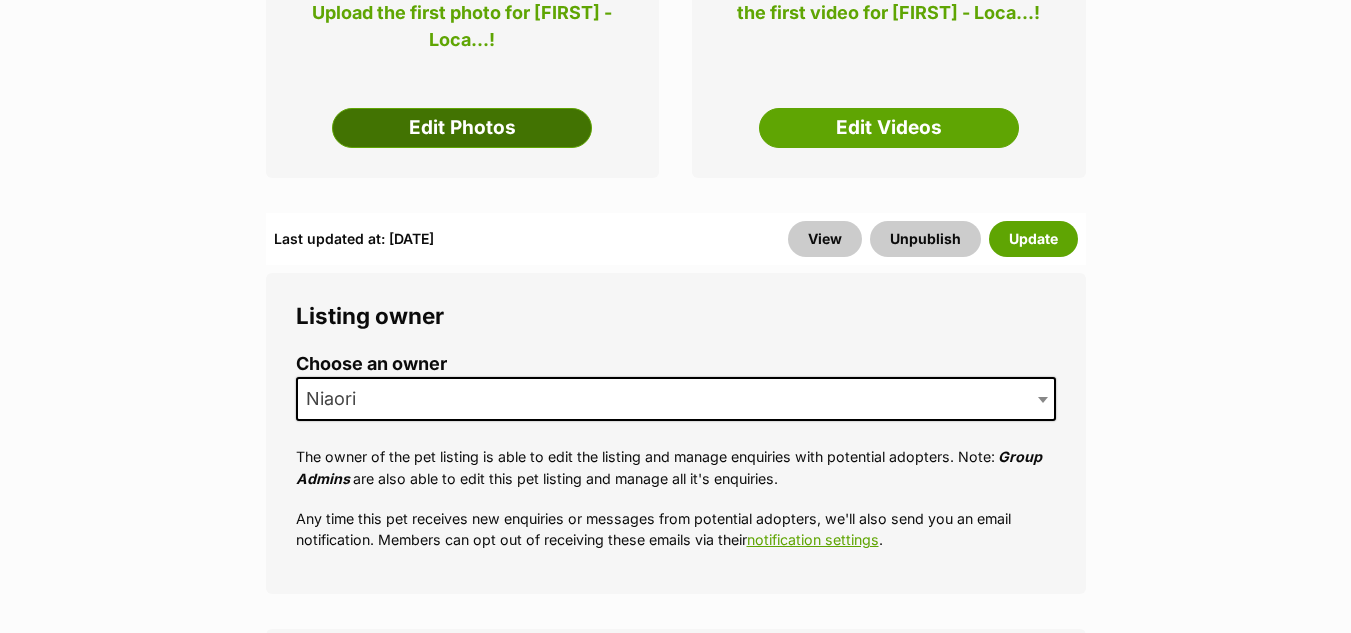 click on "Edit Photos" at bounding box center (462, 128) 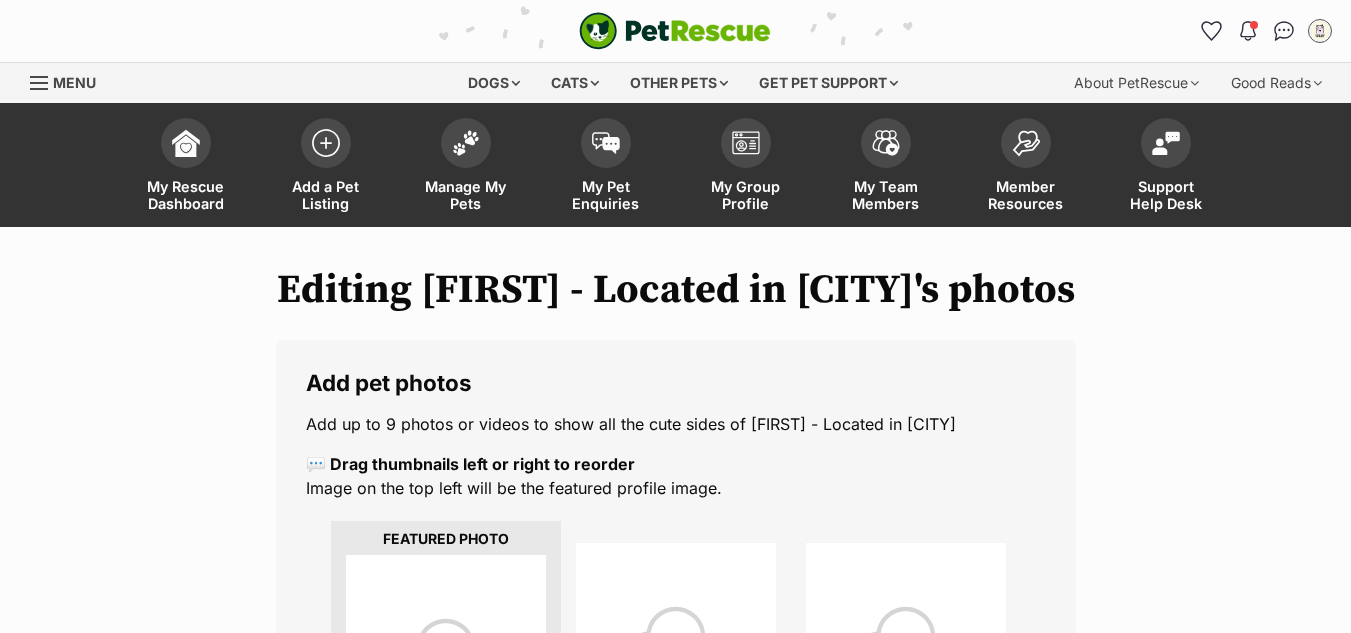 scroll, scrollTop: 0, scrollLeft: 0, axis: both 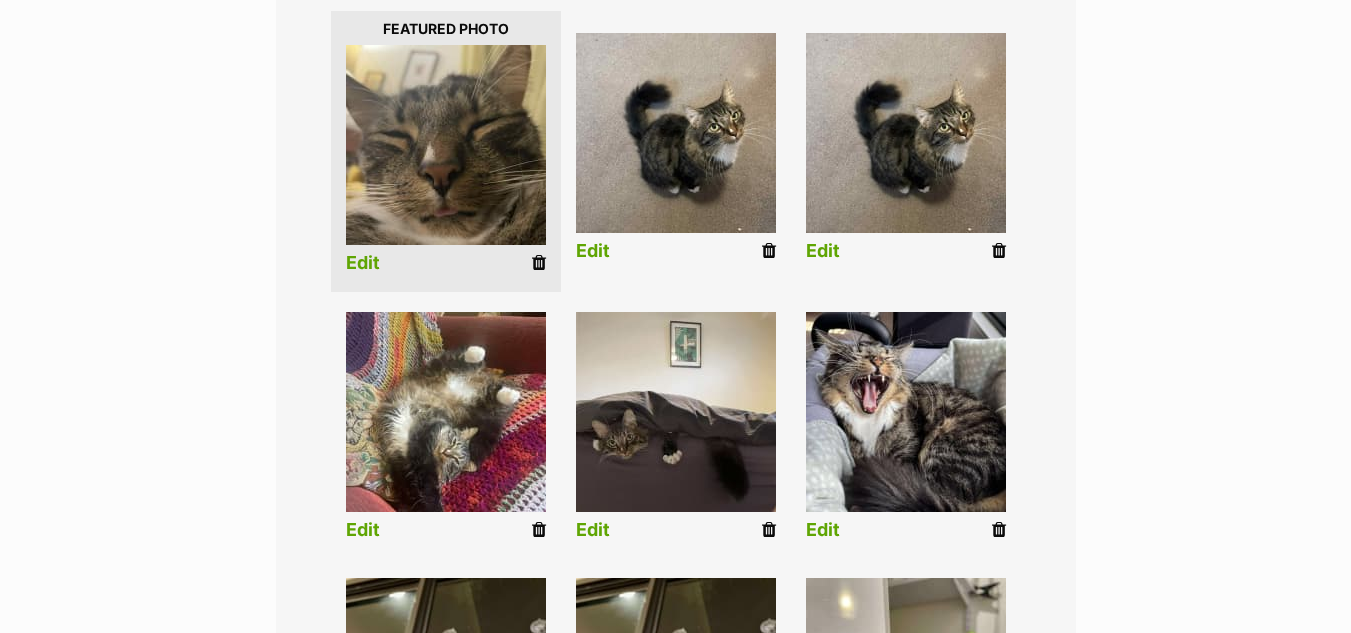 click at bounding box center [769, 251] 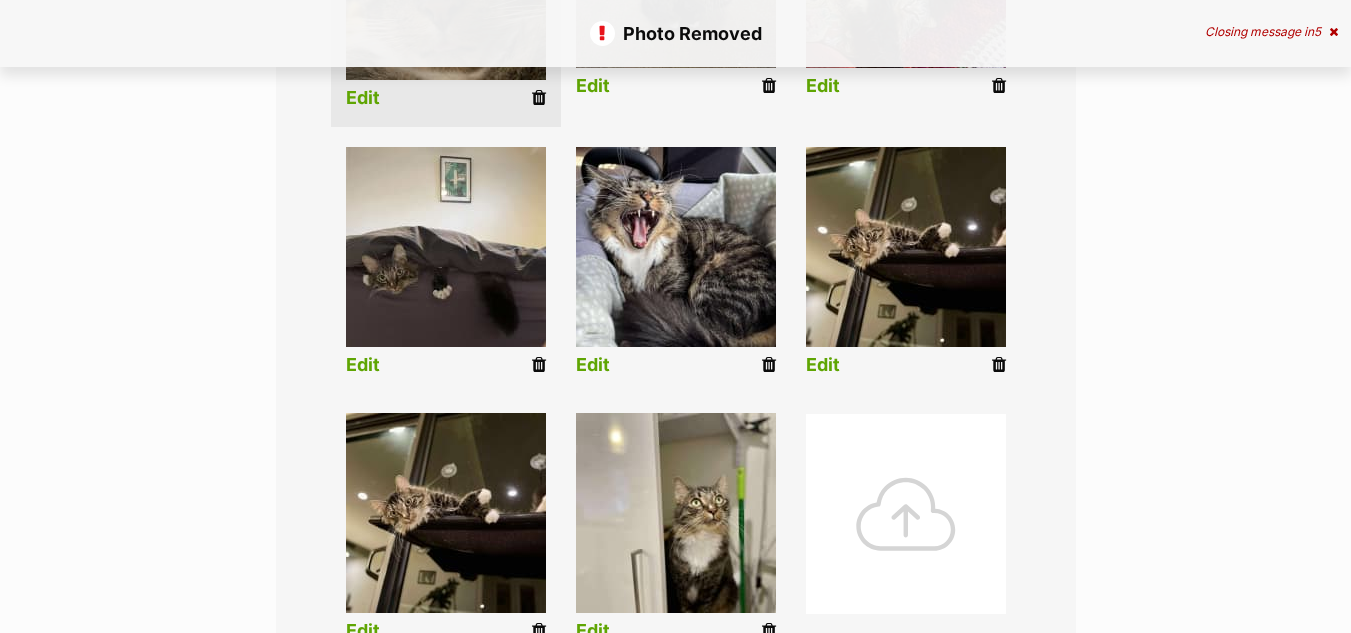 scroll, scrollTop: 777, scrollLeft: 0, axis: vertical 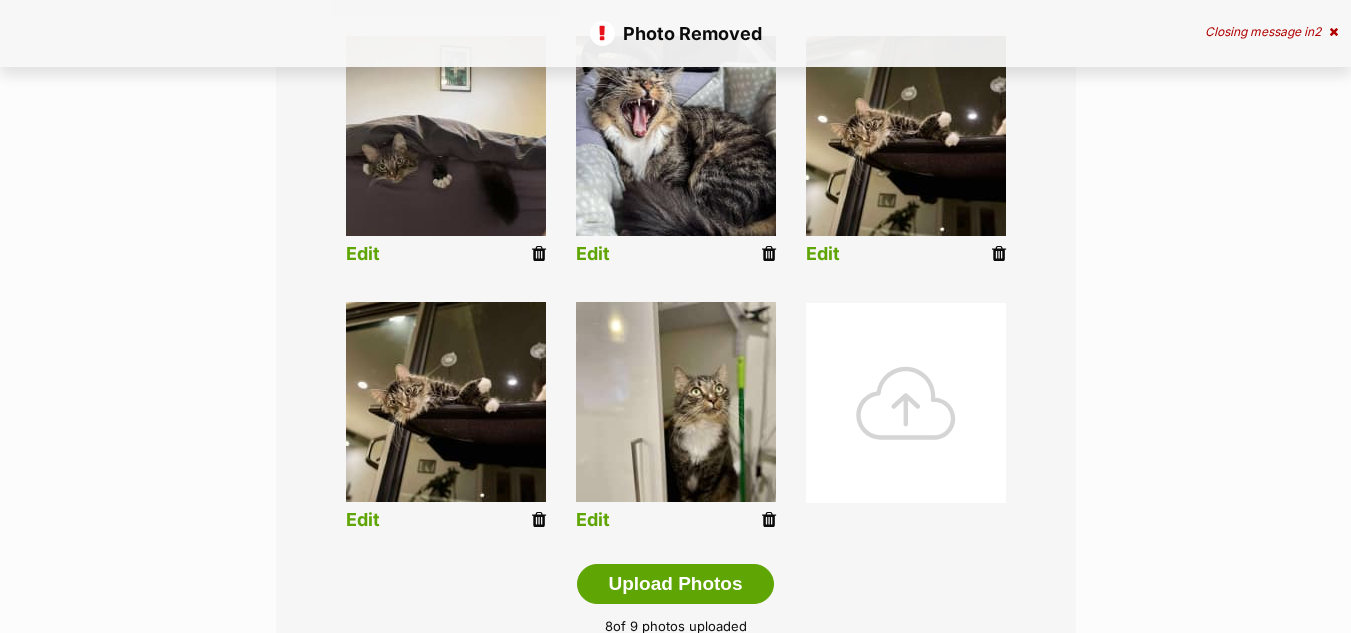 click at bounding box center (999, 254) 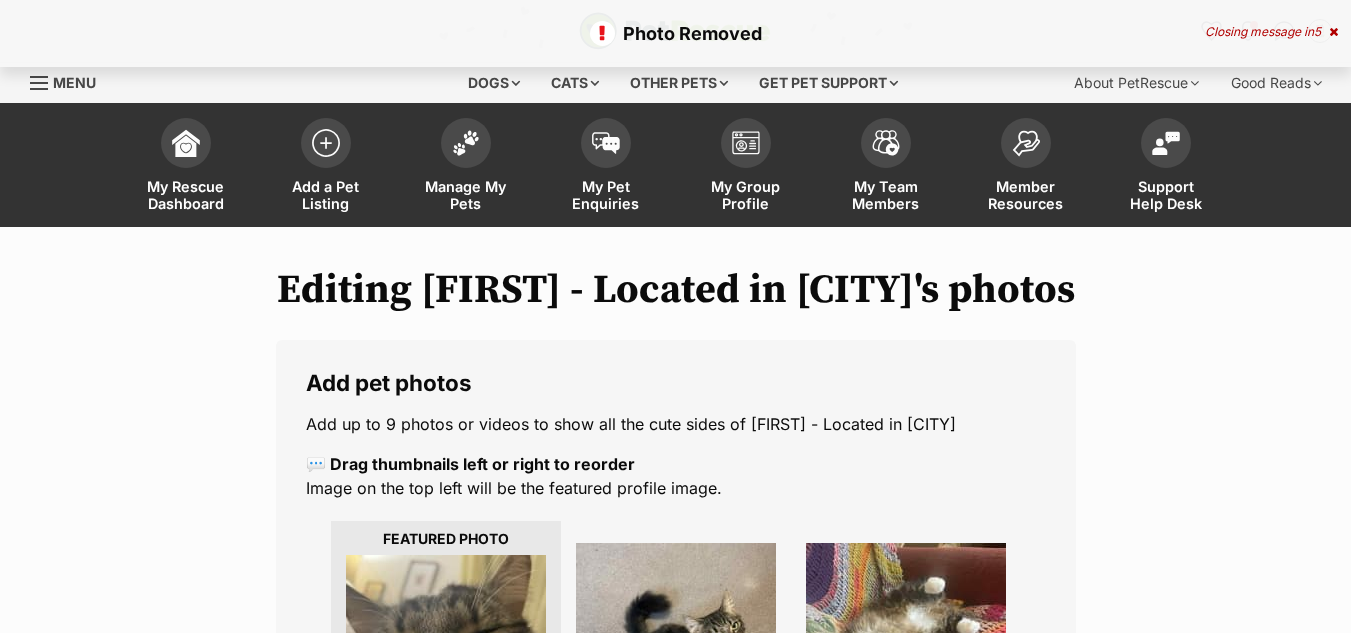 scroll, scrollTop: 0, scrollLeft: 0, axis: both 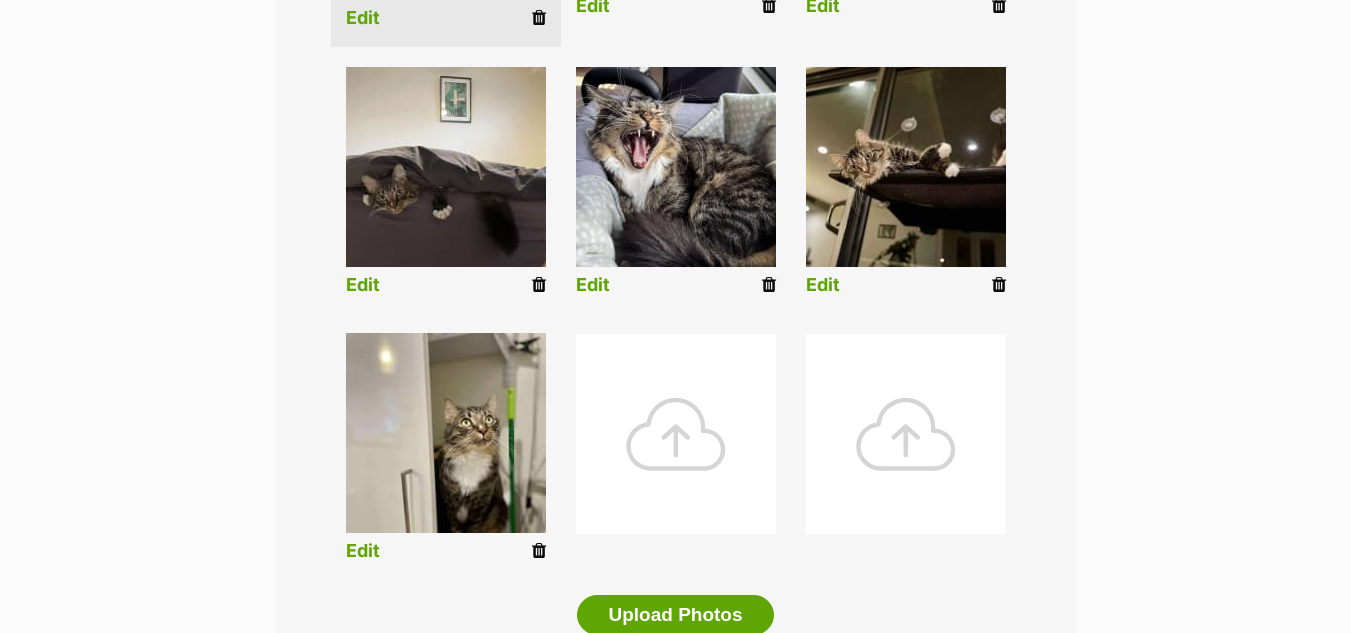 click at bounding box center (676, 434) 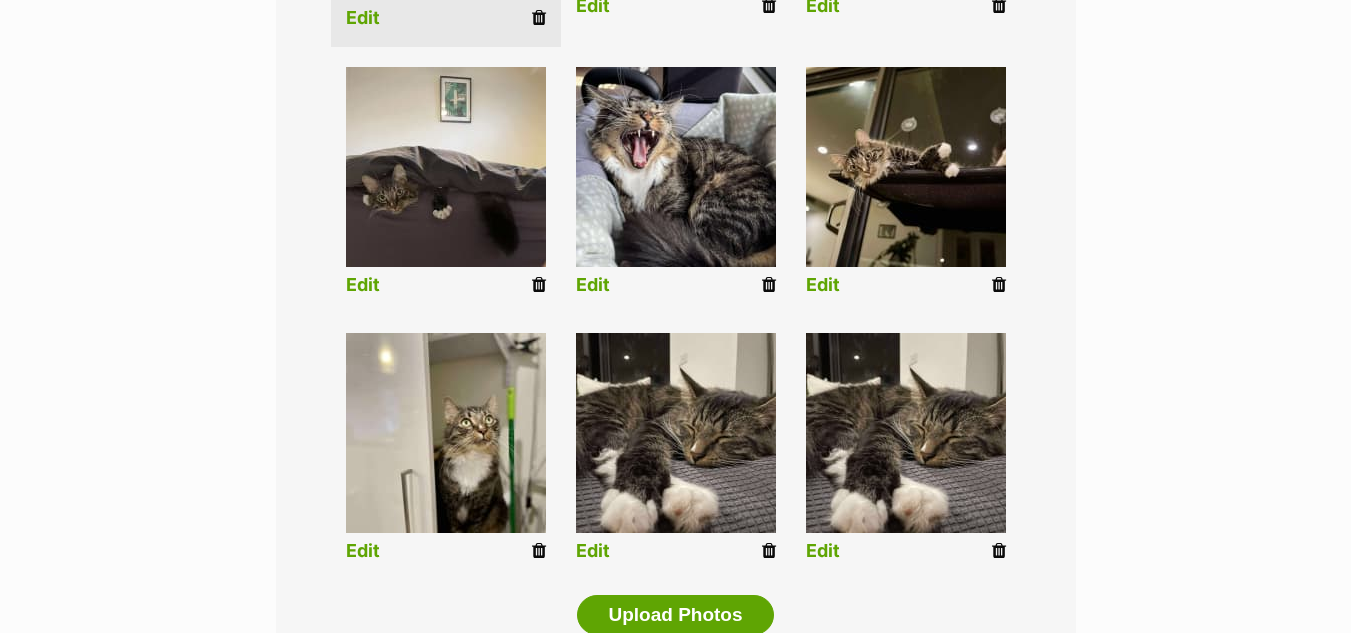 click at bounding box center (769, 551) 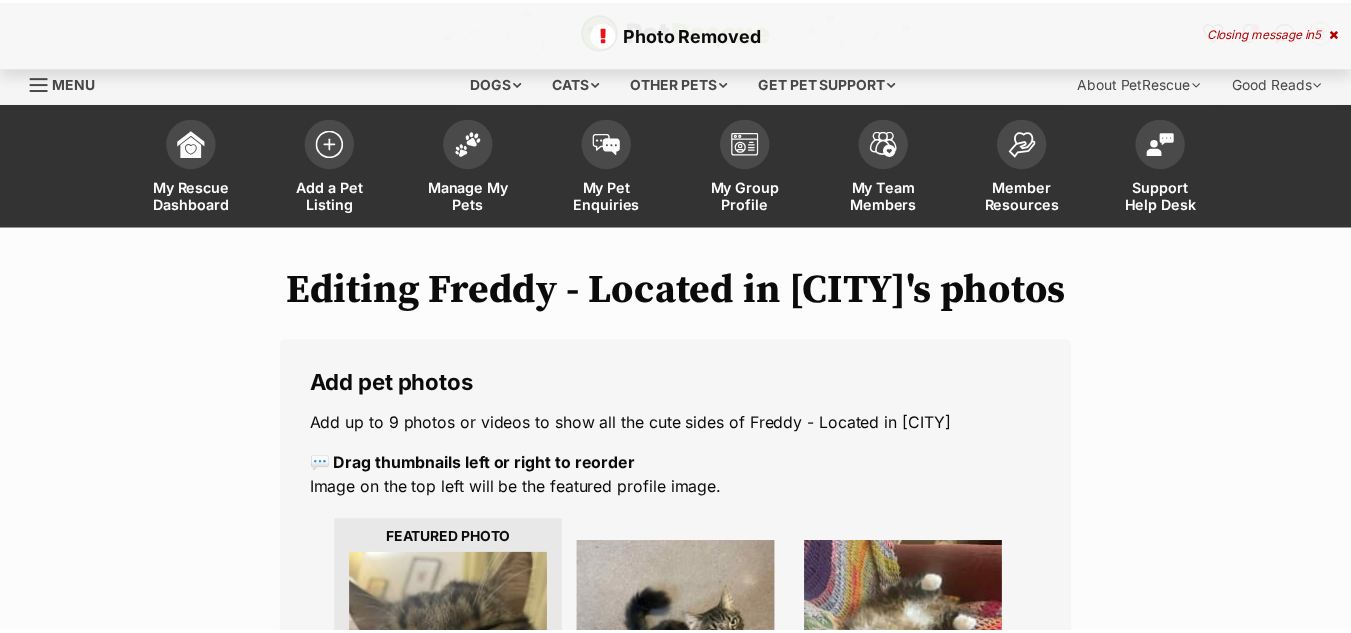 scroll, scrollTop: 0, scrollLeft: 0, axis: both 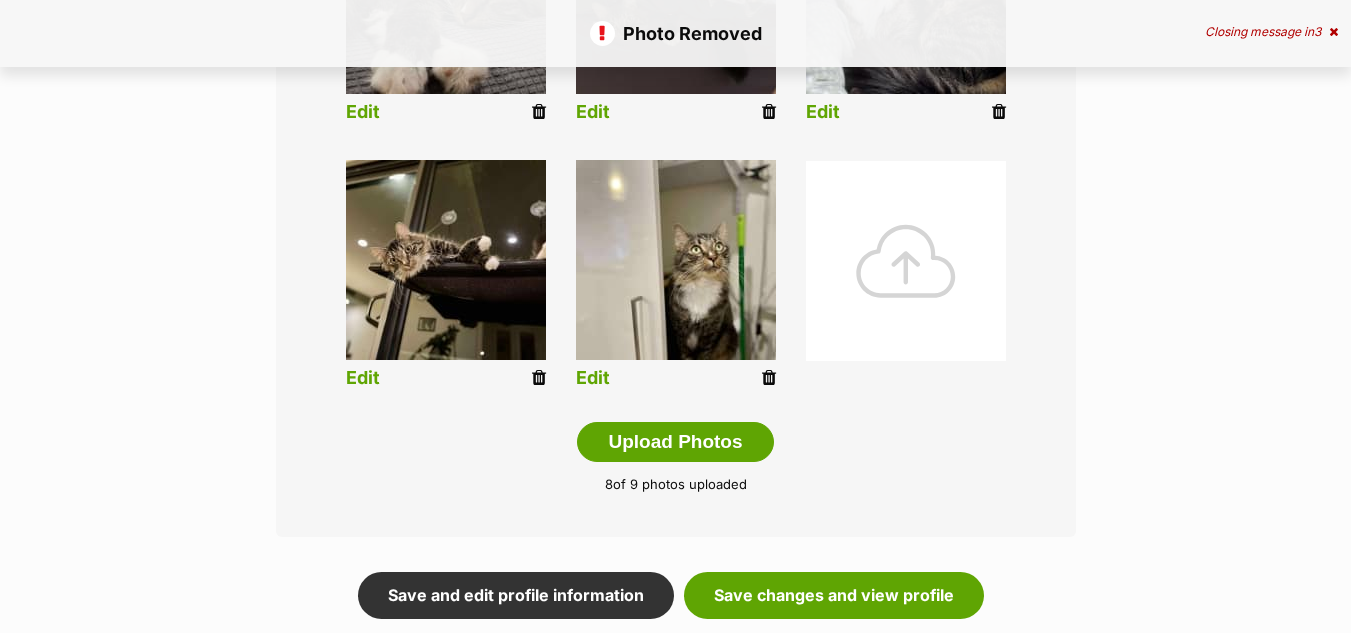 click at bounding box center (906, 261) 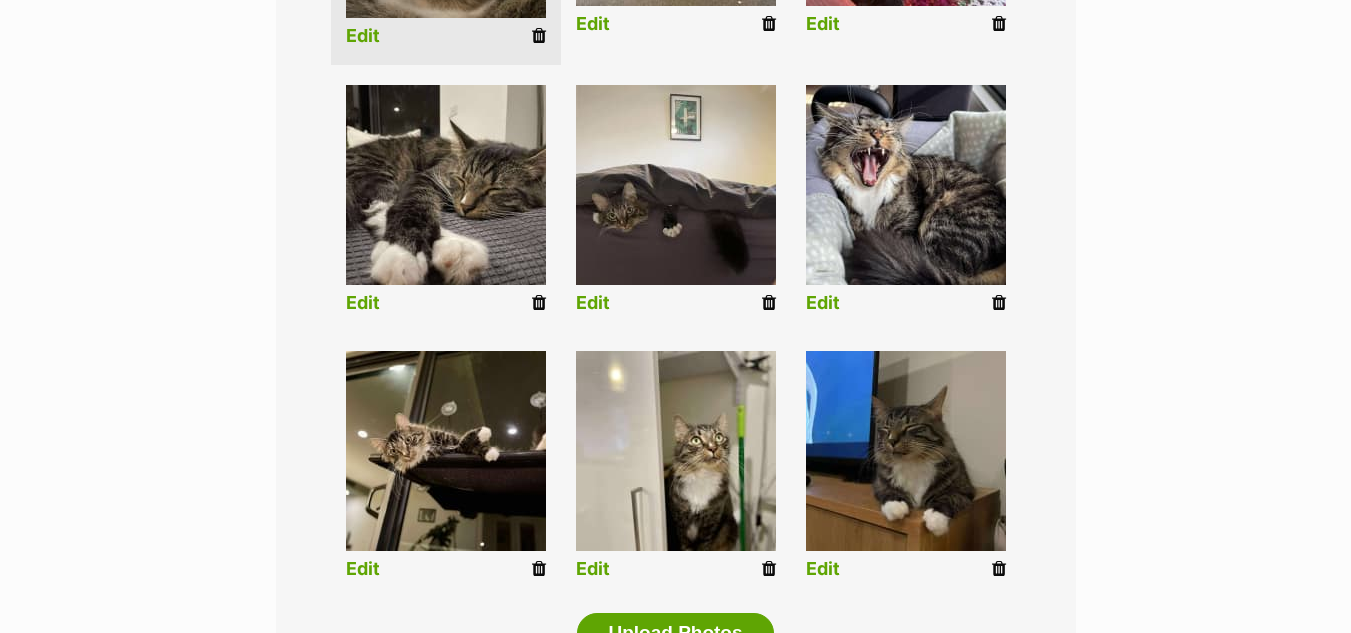 scroll, scrollTop: 755, scrollLeft: 0, axis: vertical 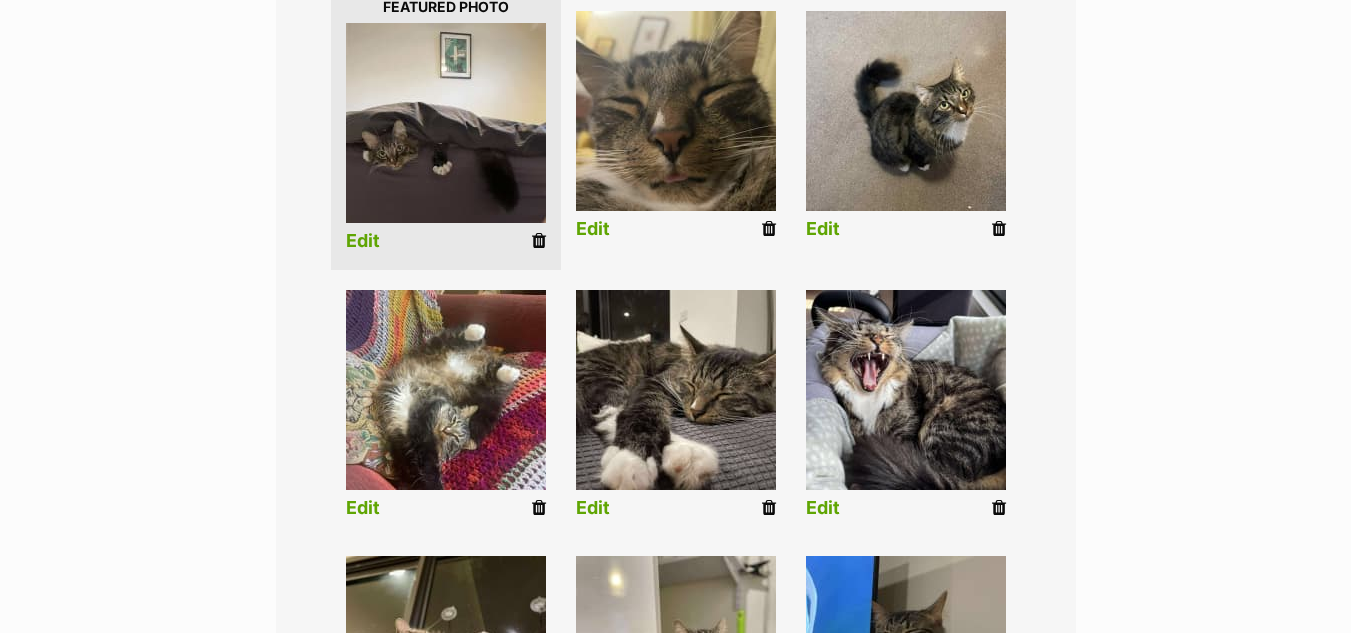 click on "Edit" at bounding box center (363, 241) 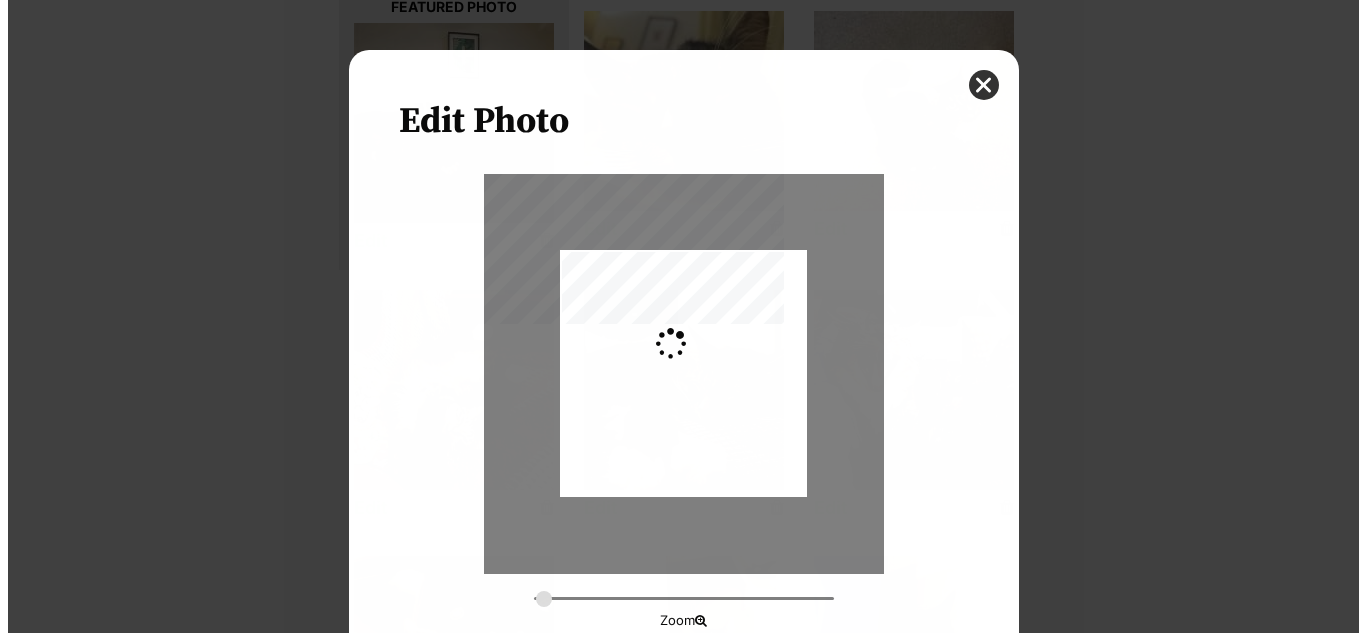 scroll, scrollTop: 0, scrollLeft: 0, axis: both 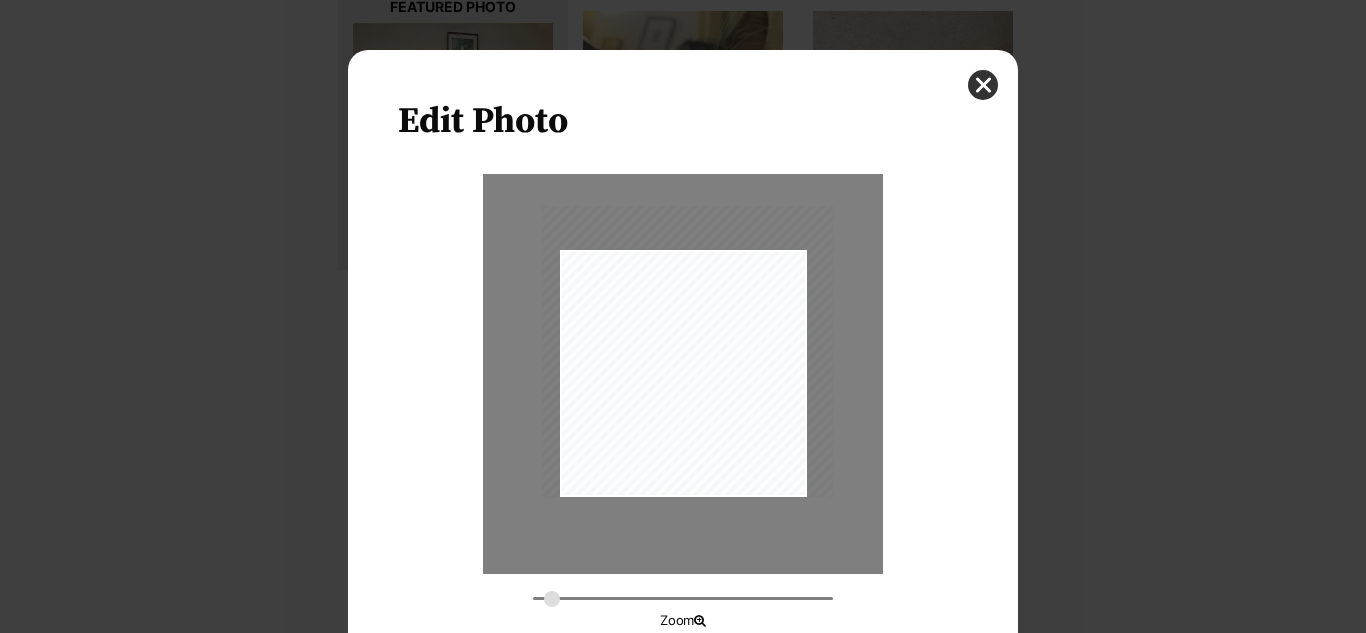 type on "0.3214" 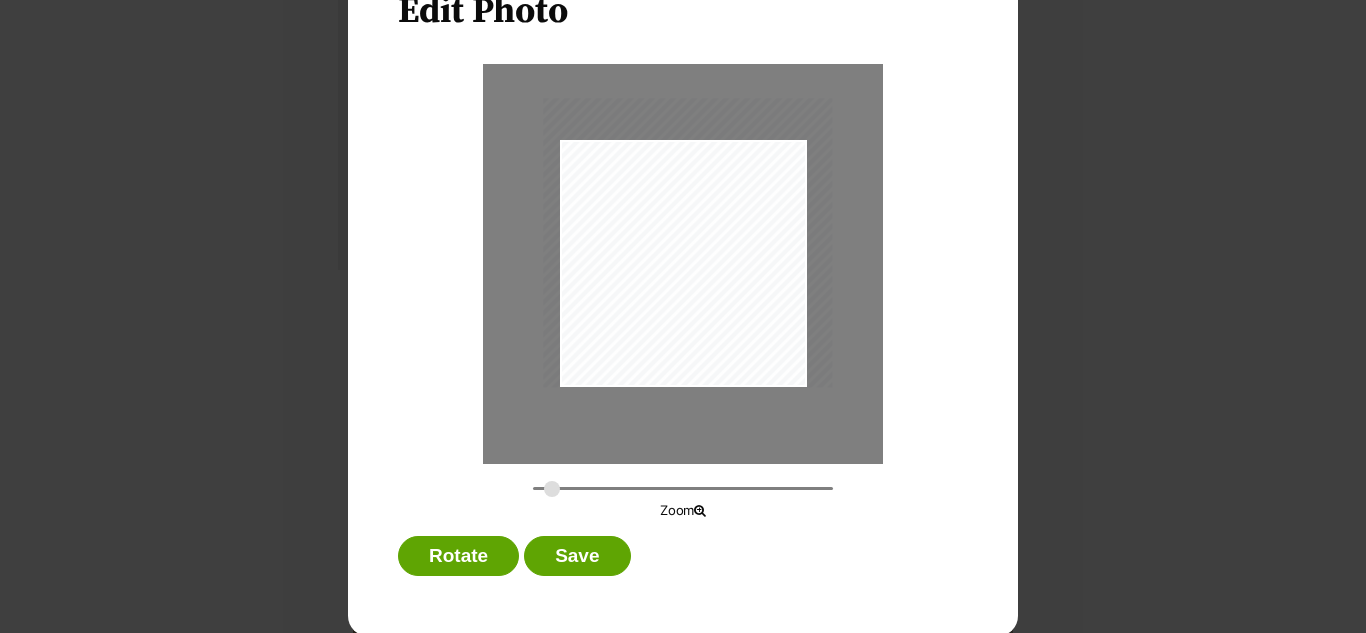 scroll, scrollTop: 113, scrollLeft: 0, axis: vertical 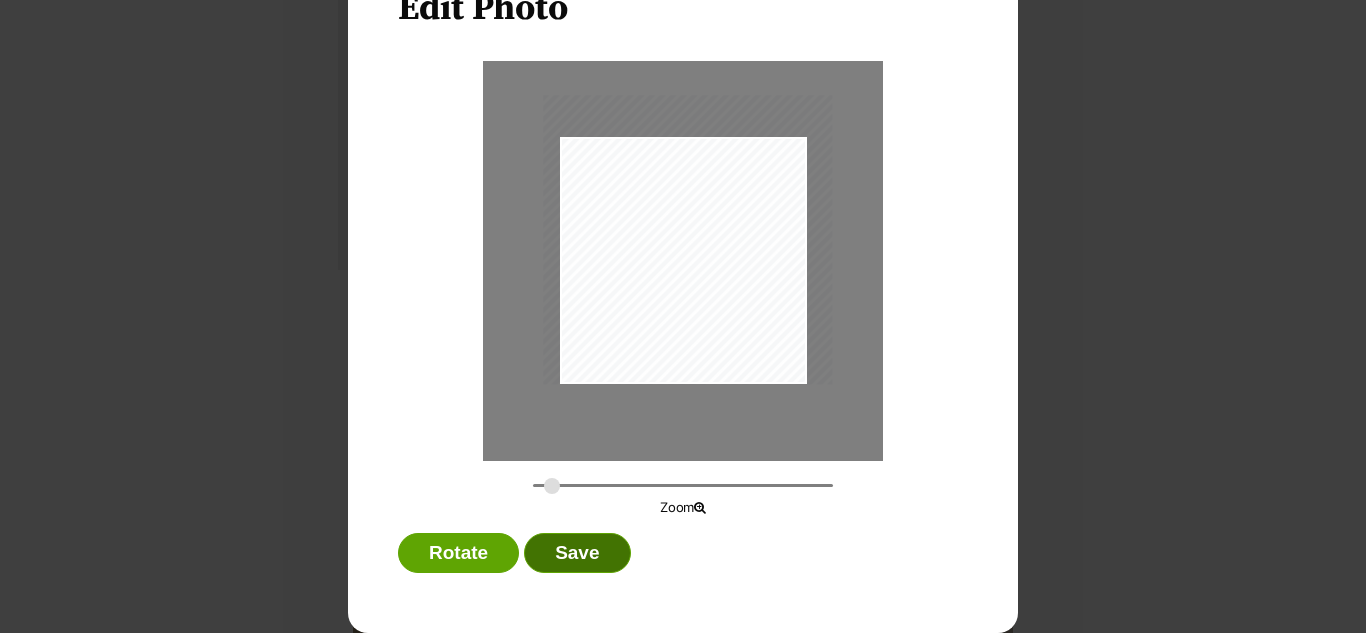 click on "Save" at bounding box center (577, 553) 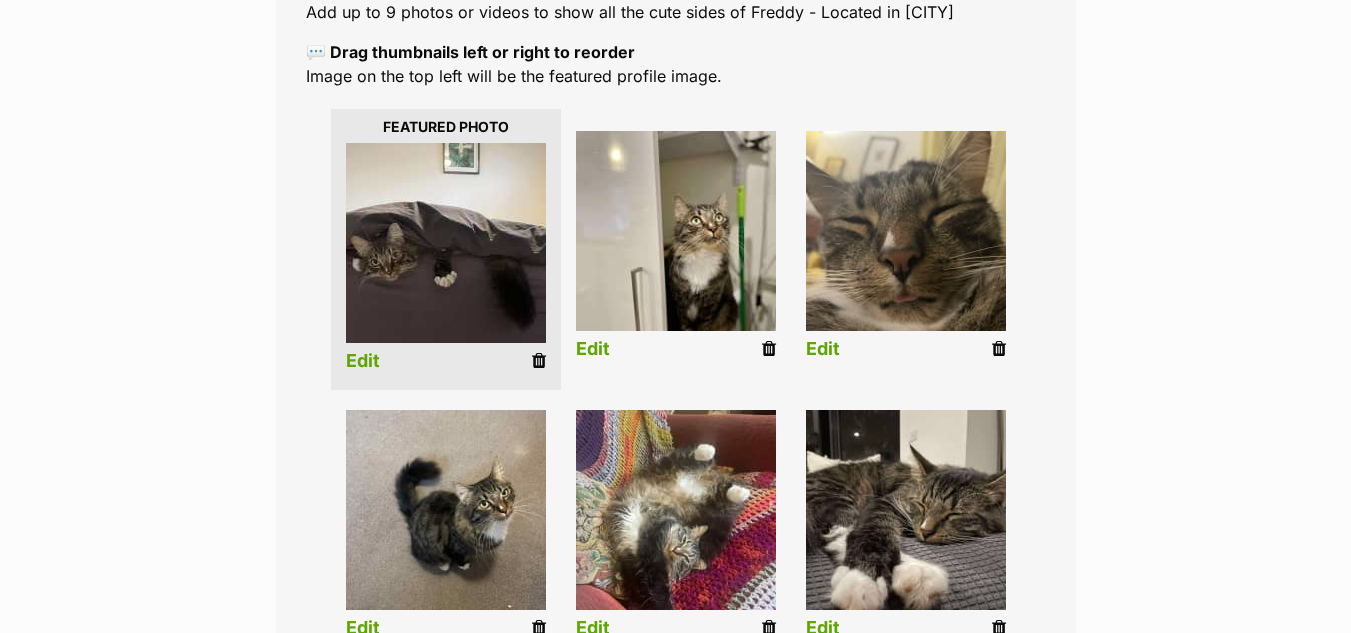 scroll, scrollTop: 404, scrollLeft: 0, axis: vertical 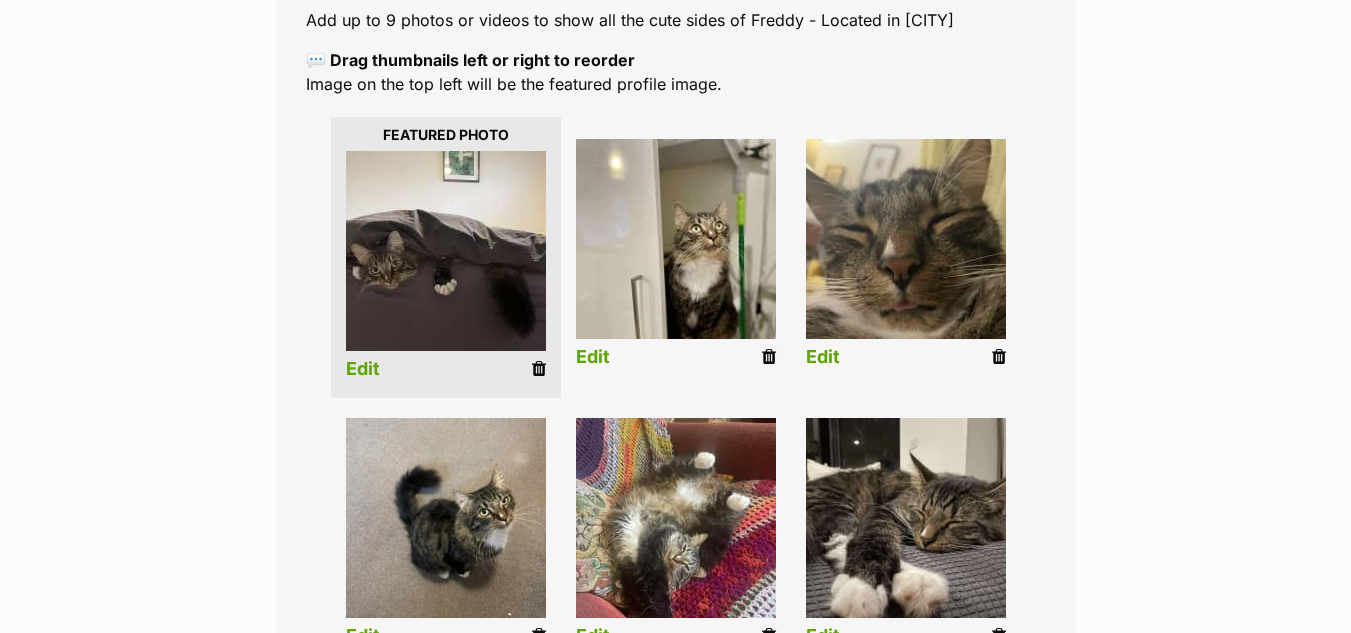 click on "Edit" at bounding box center (593, 357) 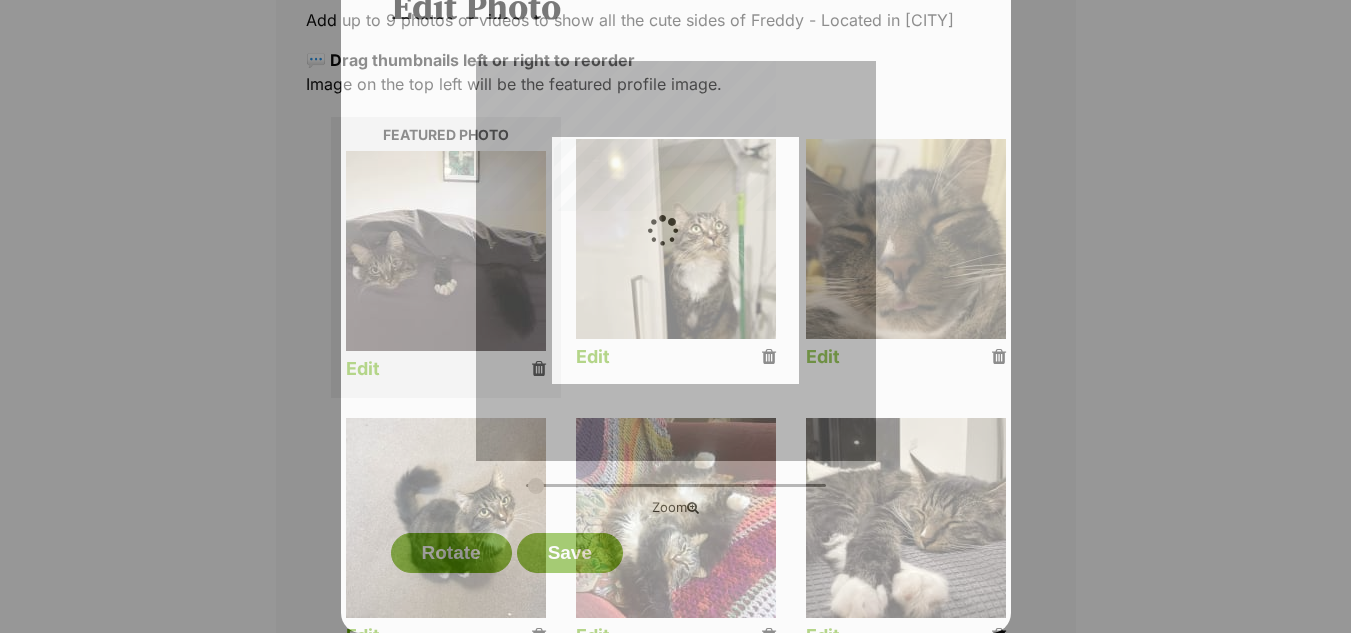 scroll, scrollTop: 0, scrollLeft: 0, axis: both 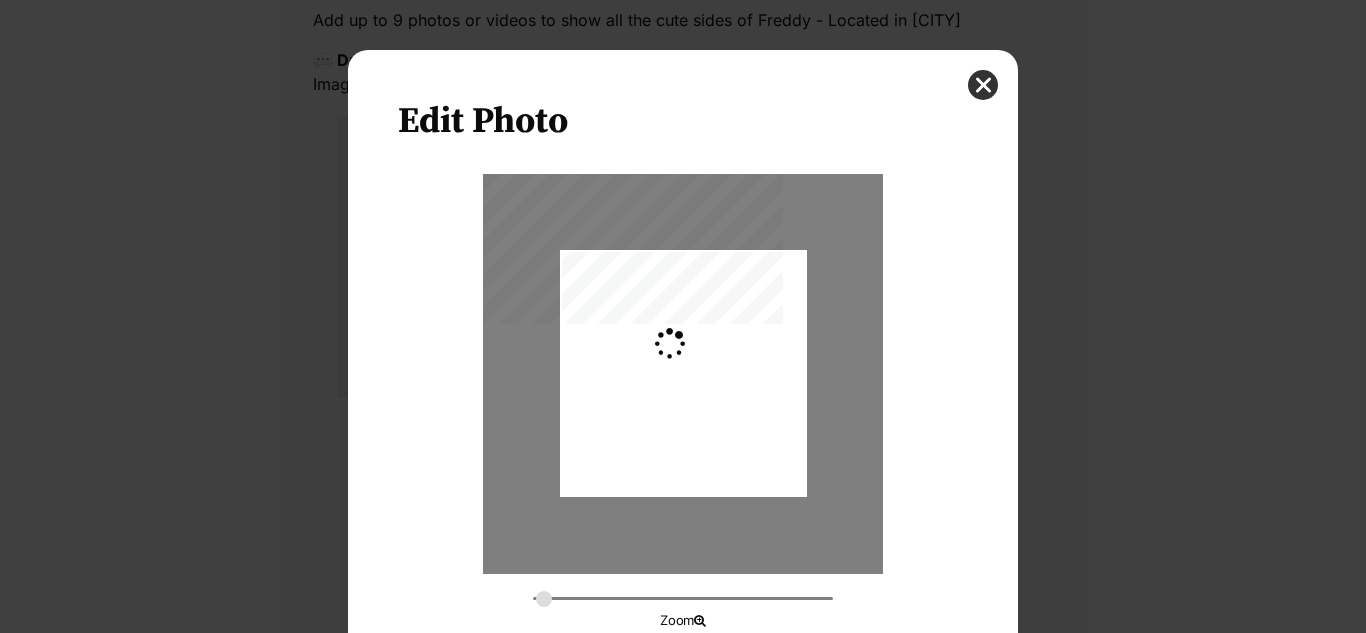 type on "0.2744" 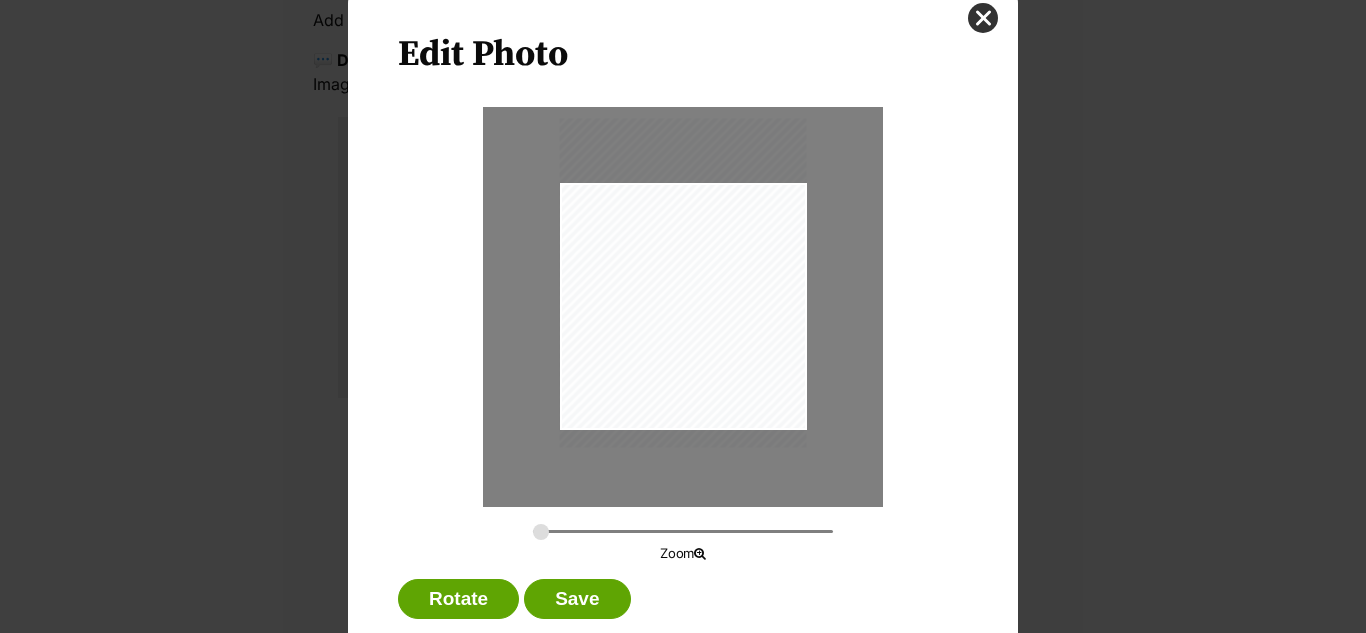 scroll, scrollTop: 113, scrollLeft: 0, axis: vertical 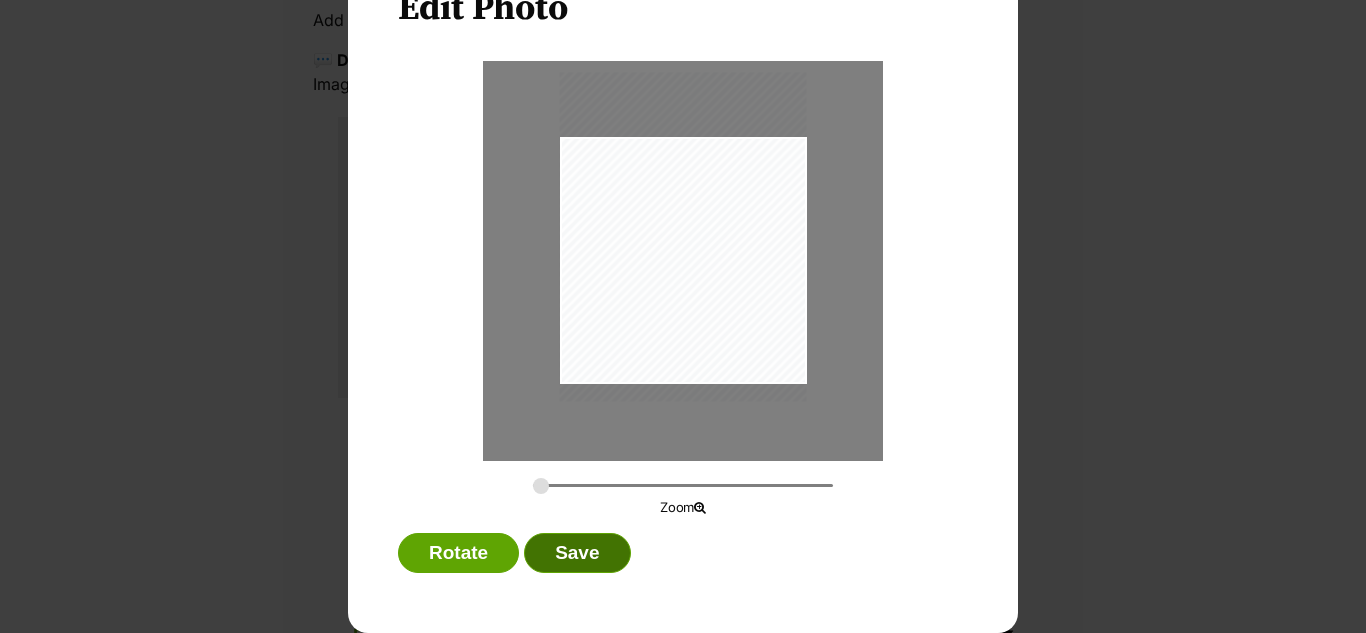 click on "Save" at bounding box center (577, 553) 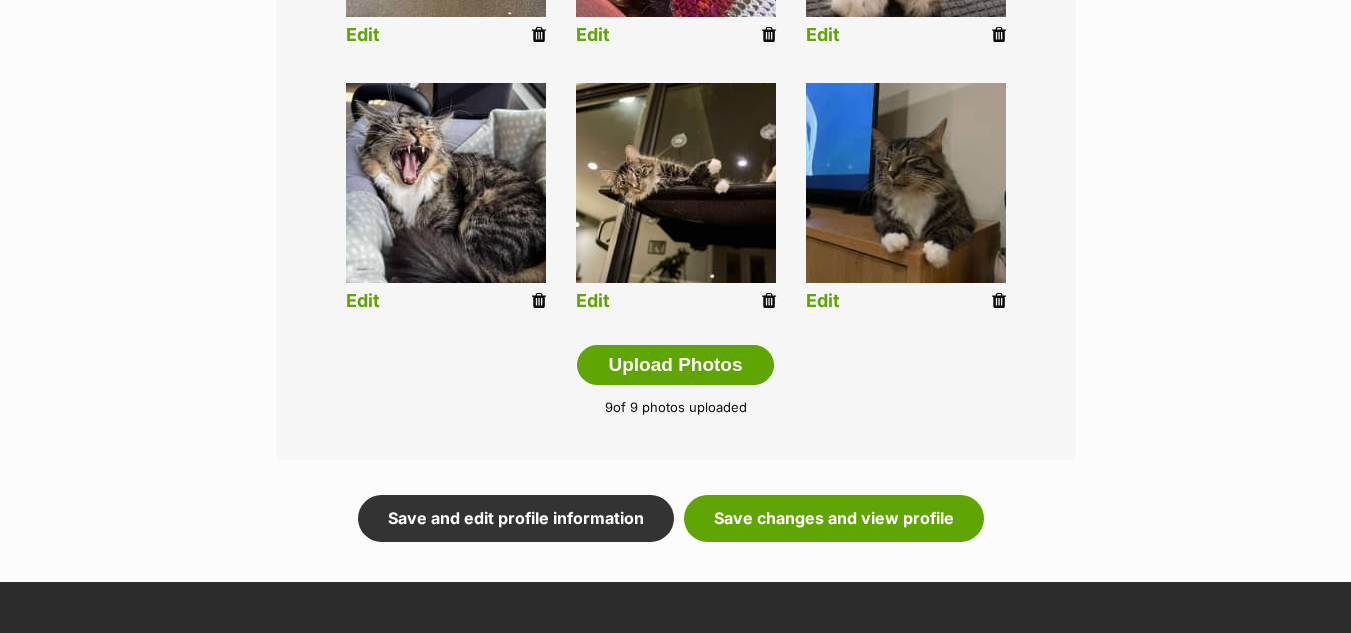 scroll, scrollTop: 1006, scrollLeft: 0, axis: vertical 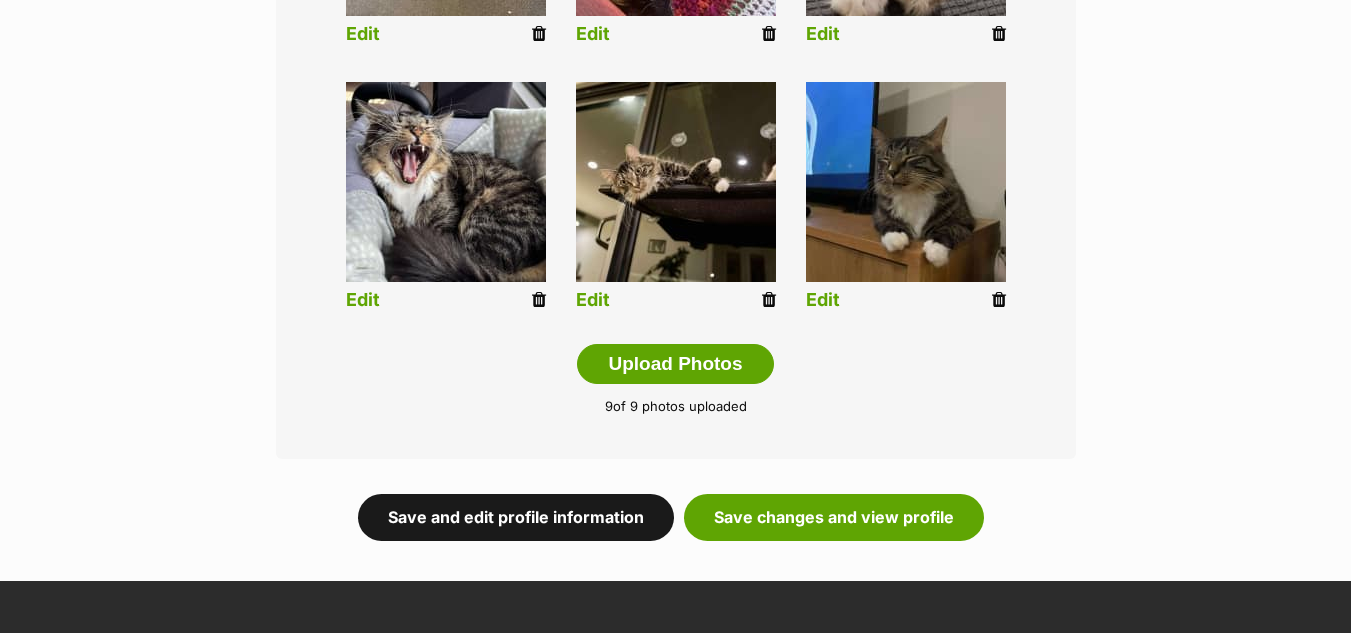 click on "Save and edit profile information" at bounding box center [516, 517] 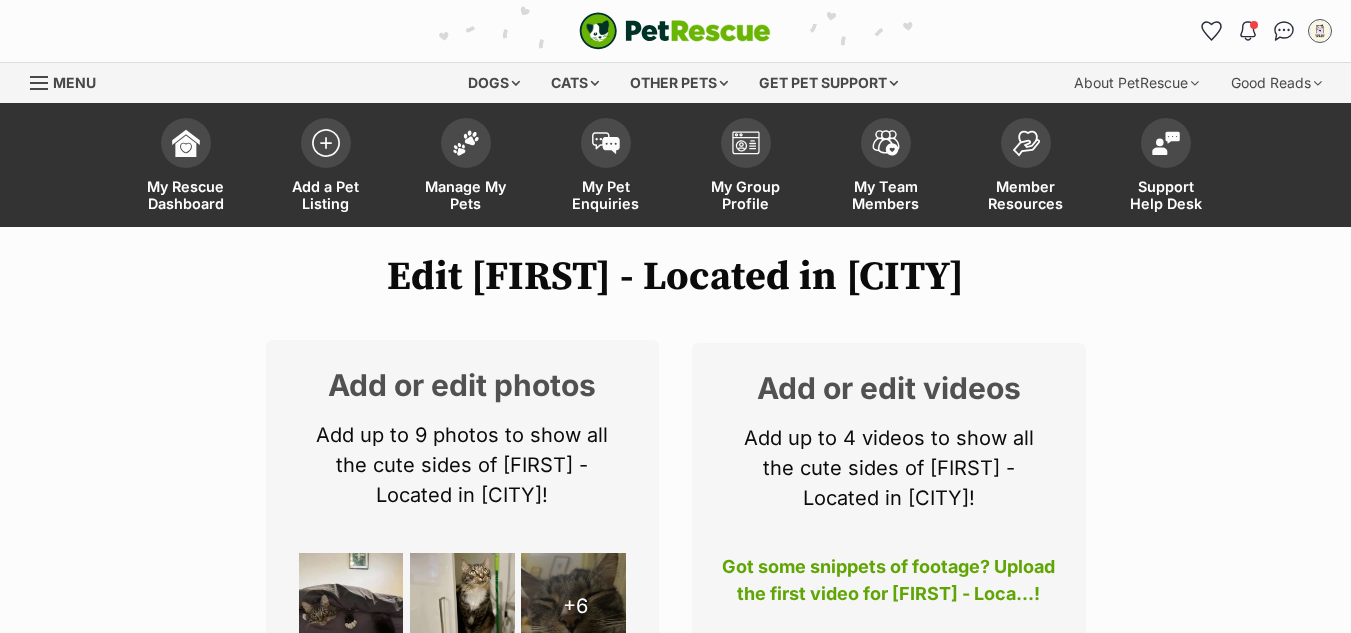 scroll, scrollTop: 0, scrollLeft: 0, axis: both 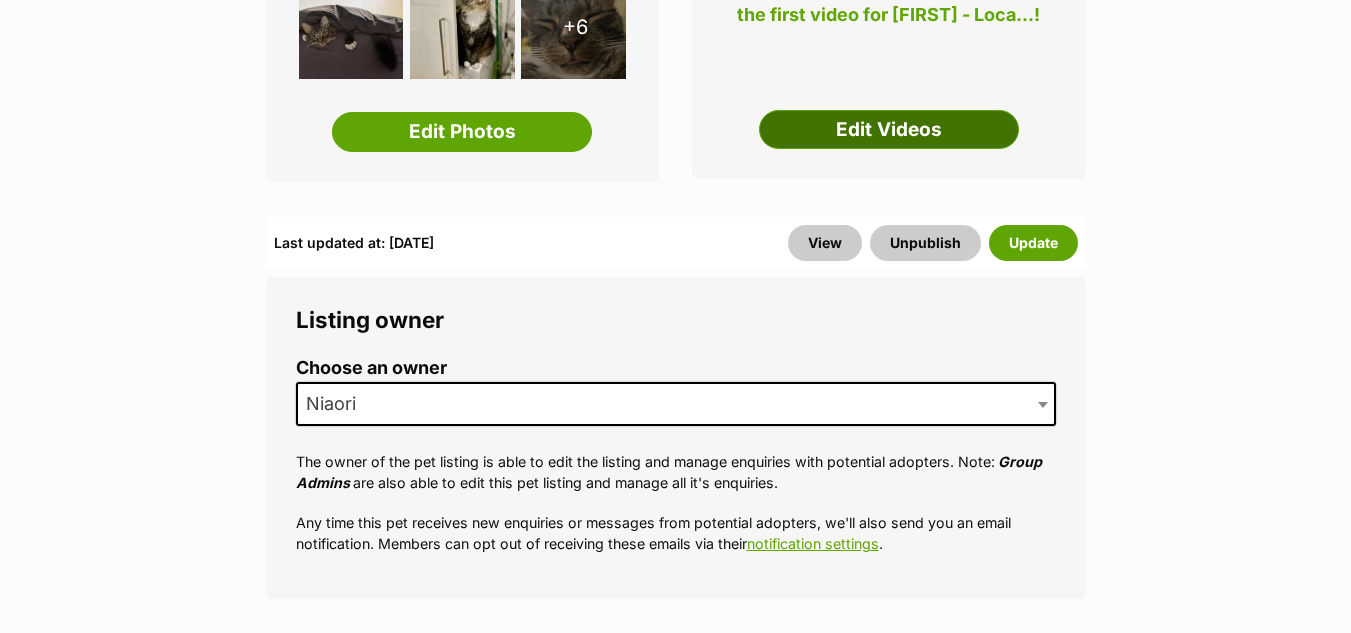 click on "Edit Videos" at bounding box center (889, 130) 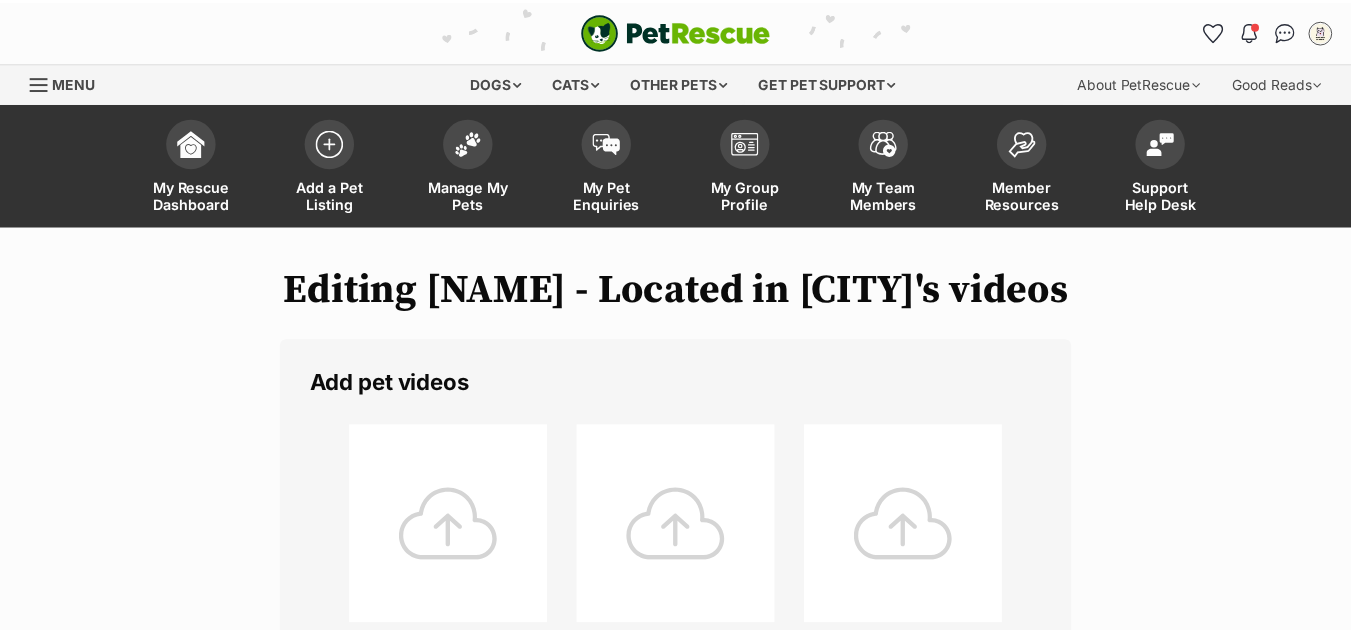 scroll, scrollTop: 0, scrollLeft: 0, axis: both 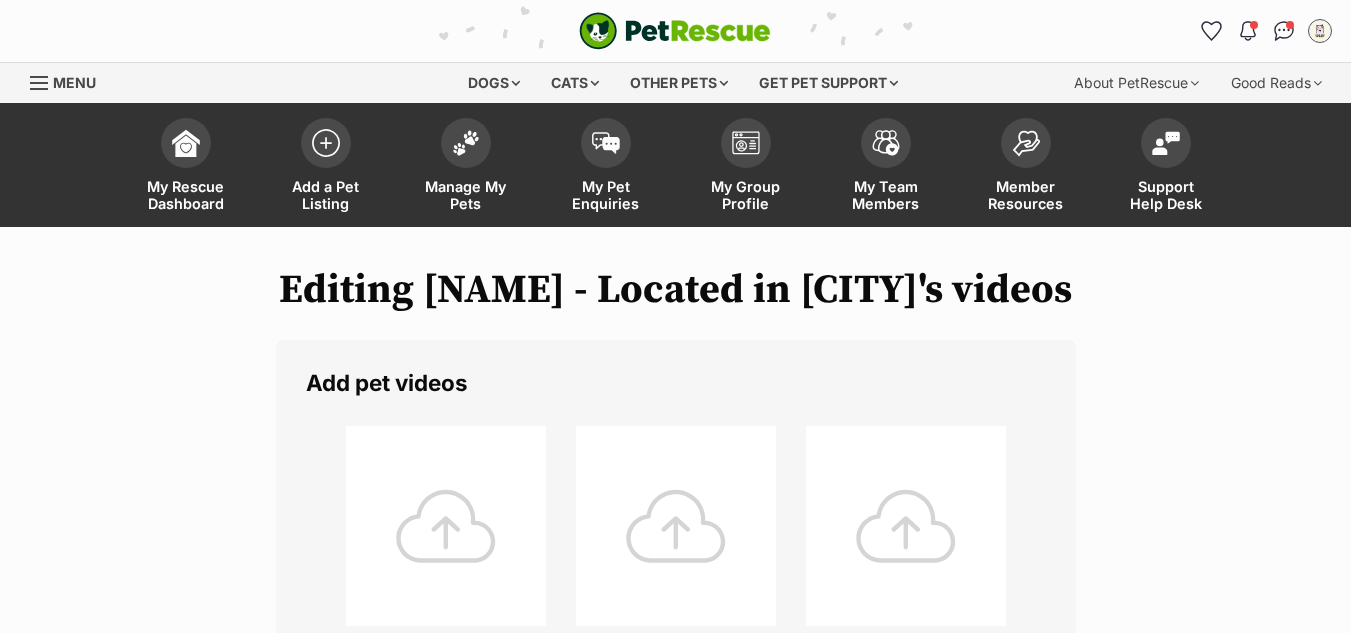 click at bounding box center [446, 526] 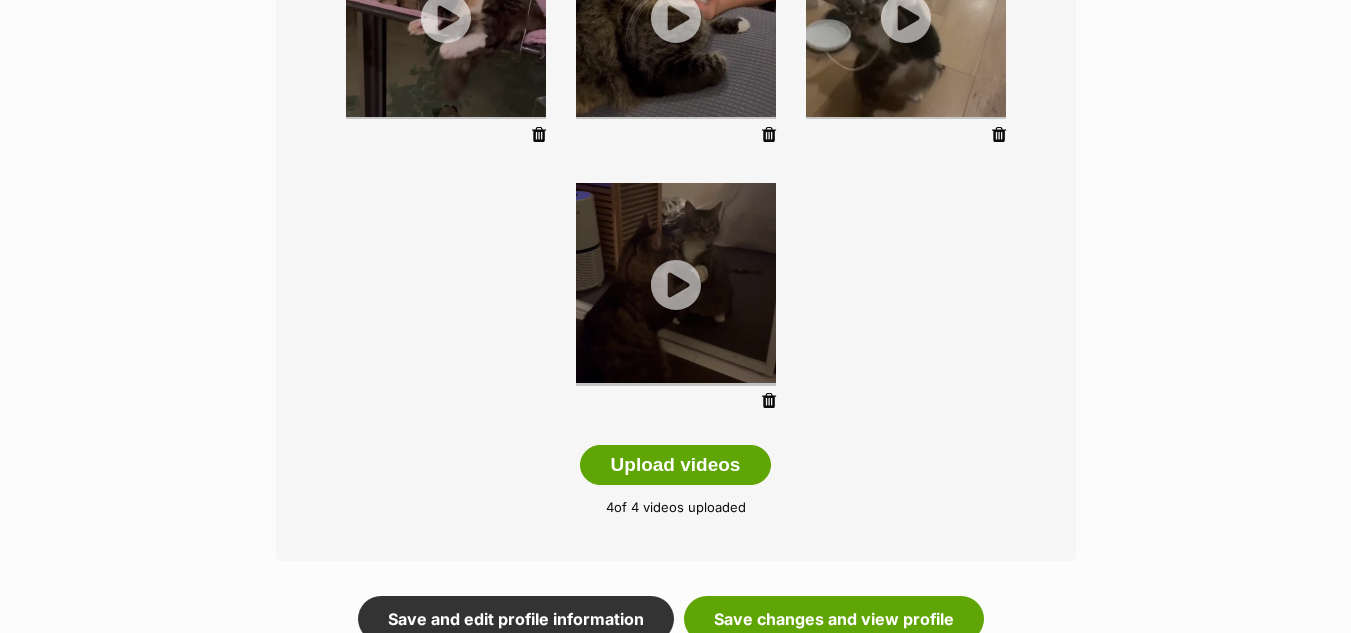 scroll, scrollTop: 521, scrollLeft: 0, axis: vertical 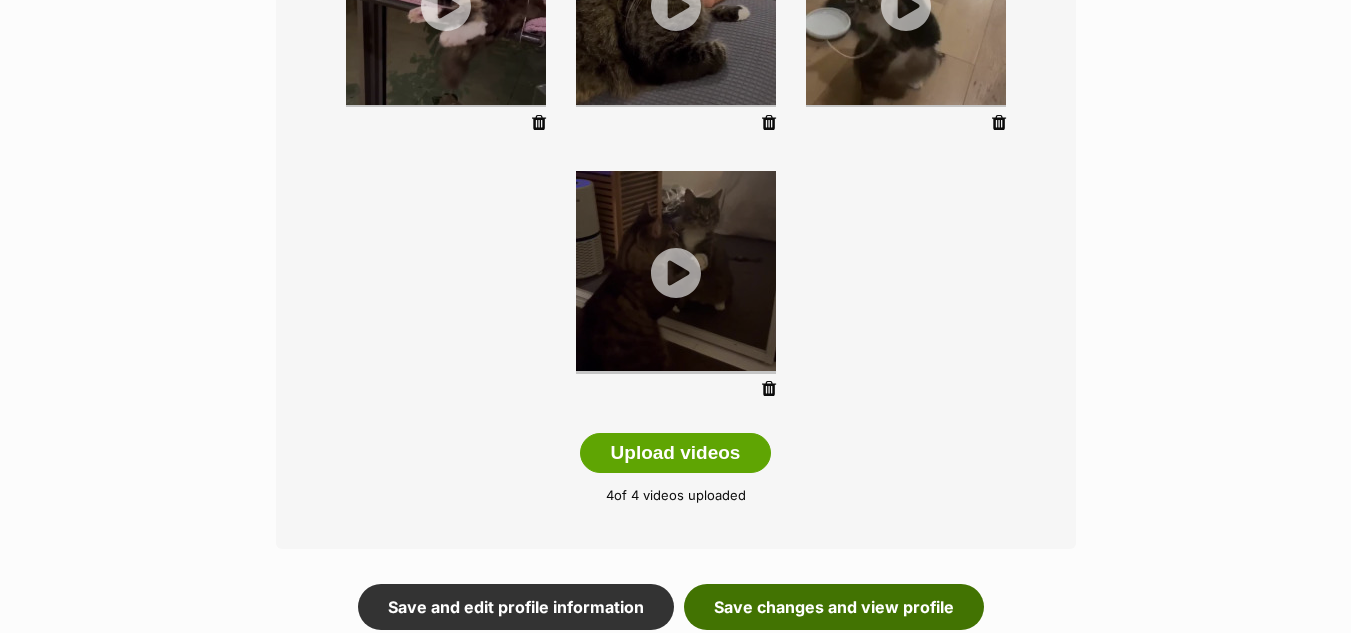 click on "Save changes and view profile" at bounding box center [834, 607] 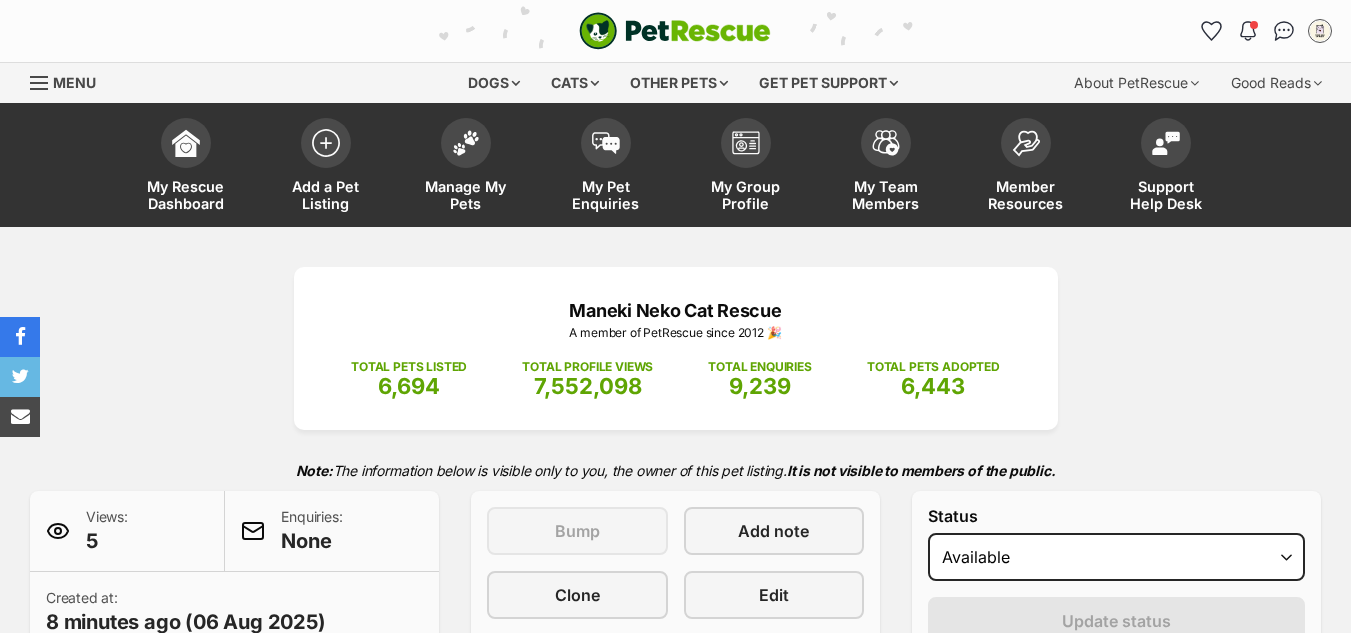 scroll, scrollTop: 0, scrollLeft: 0, axis: both 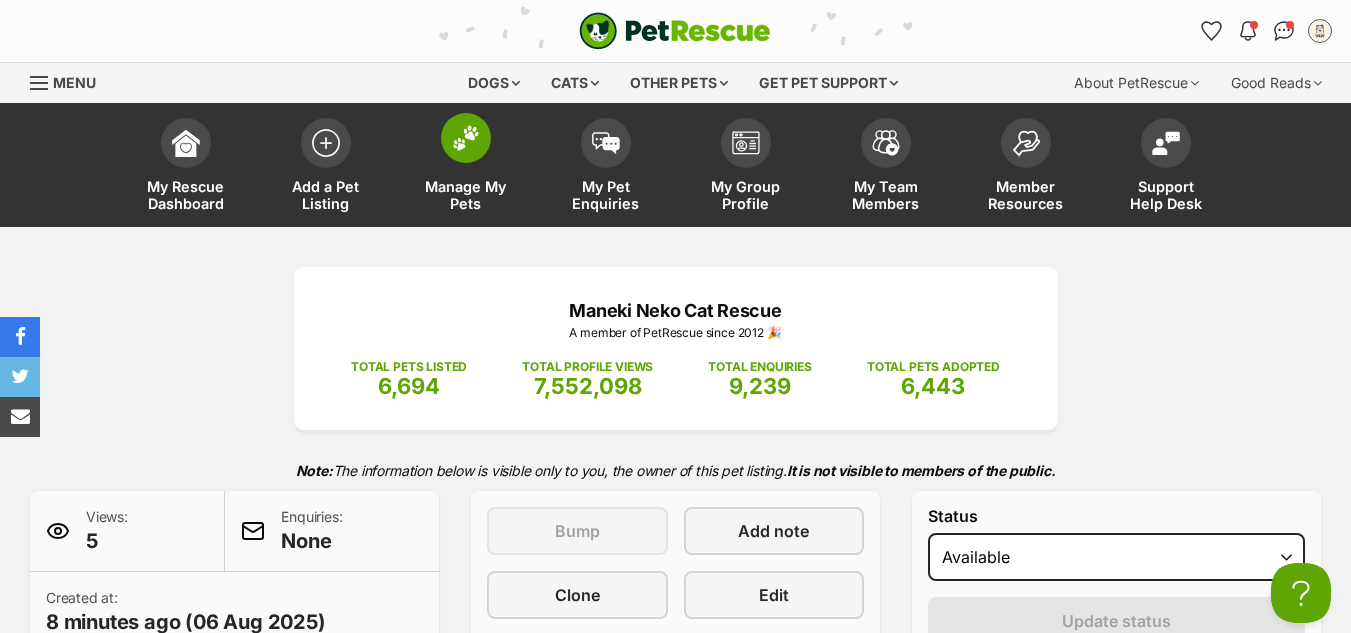click at bounding box center [466, 138] 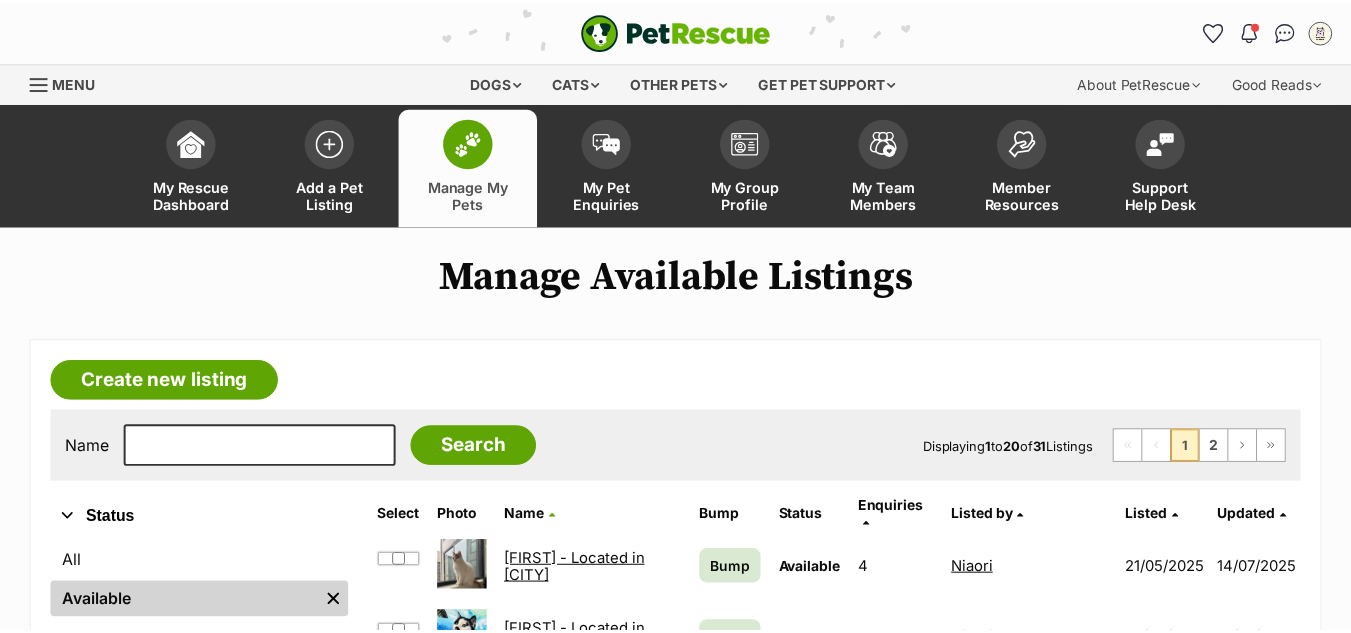 scroll, scrollTop: 0, scrollLeft: 0, axis: both 